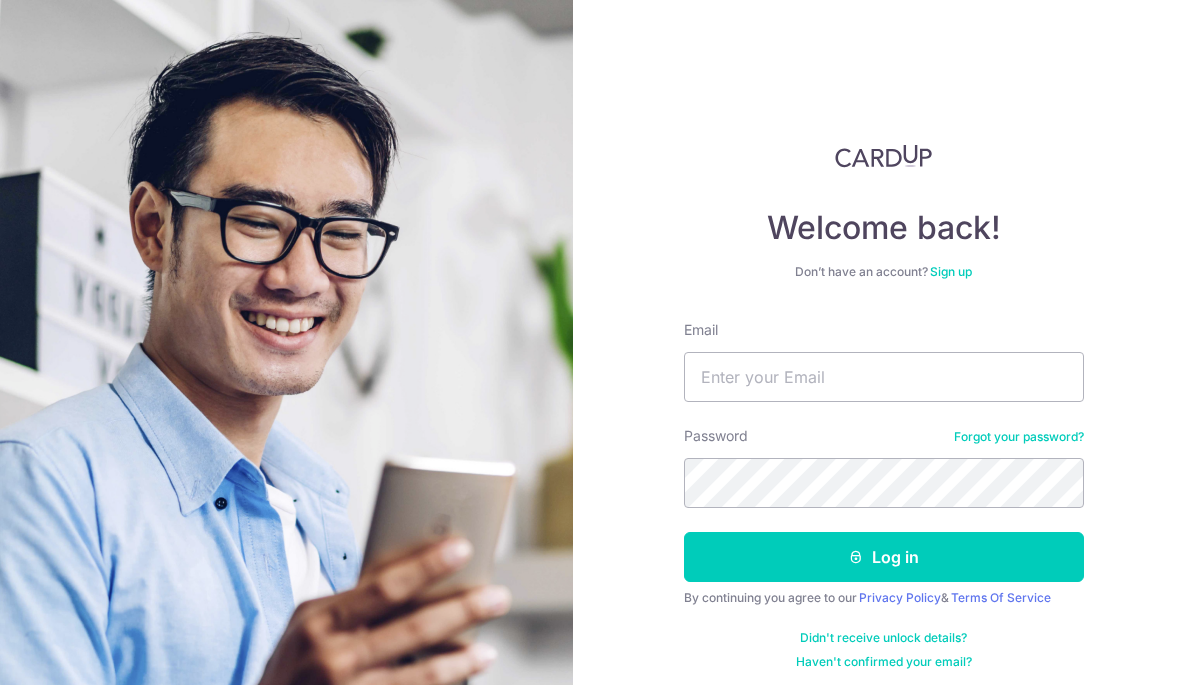 scroll, scrollTop: 0, scrollLeft: 0, axis: both 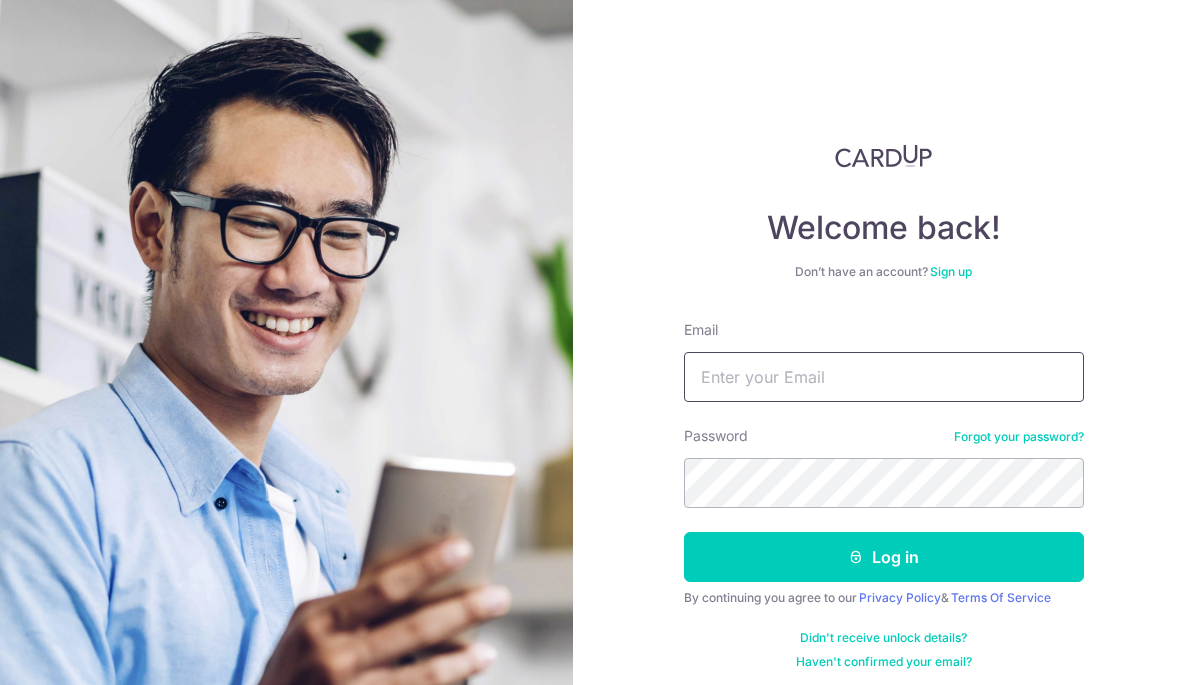 type on "[EMAIL]" 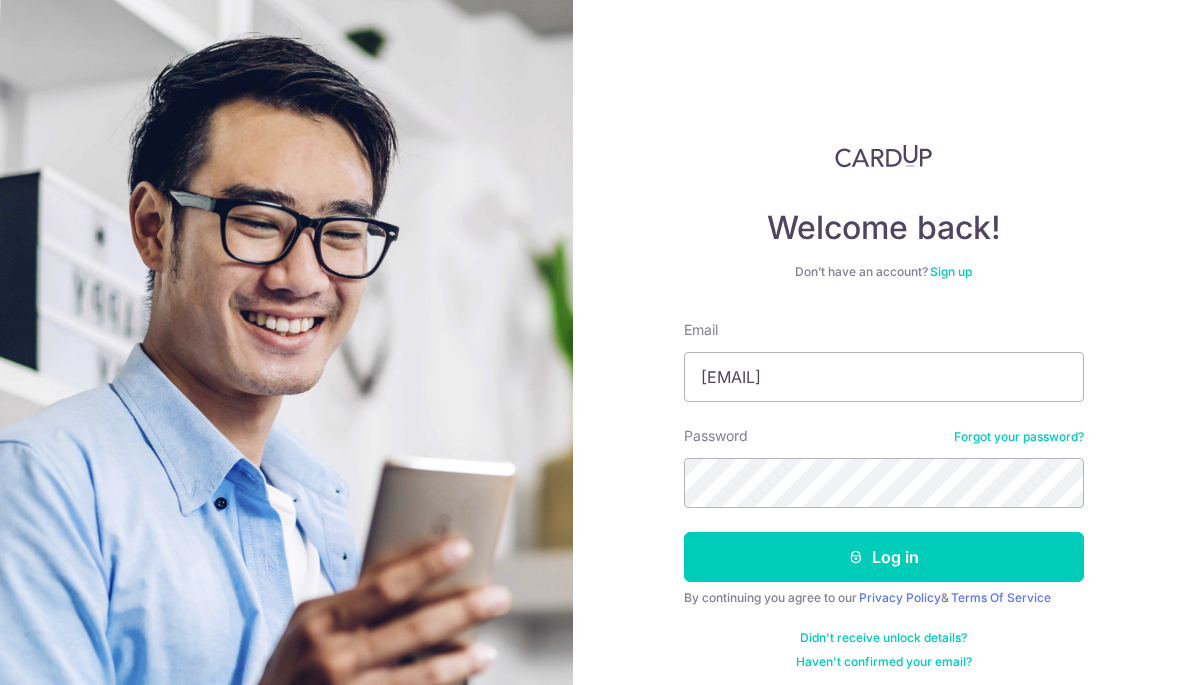 click on "Log in" at bounding box center [884, 557] 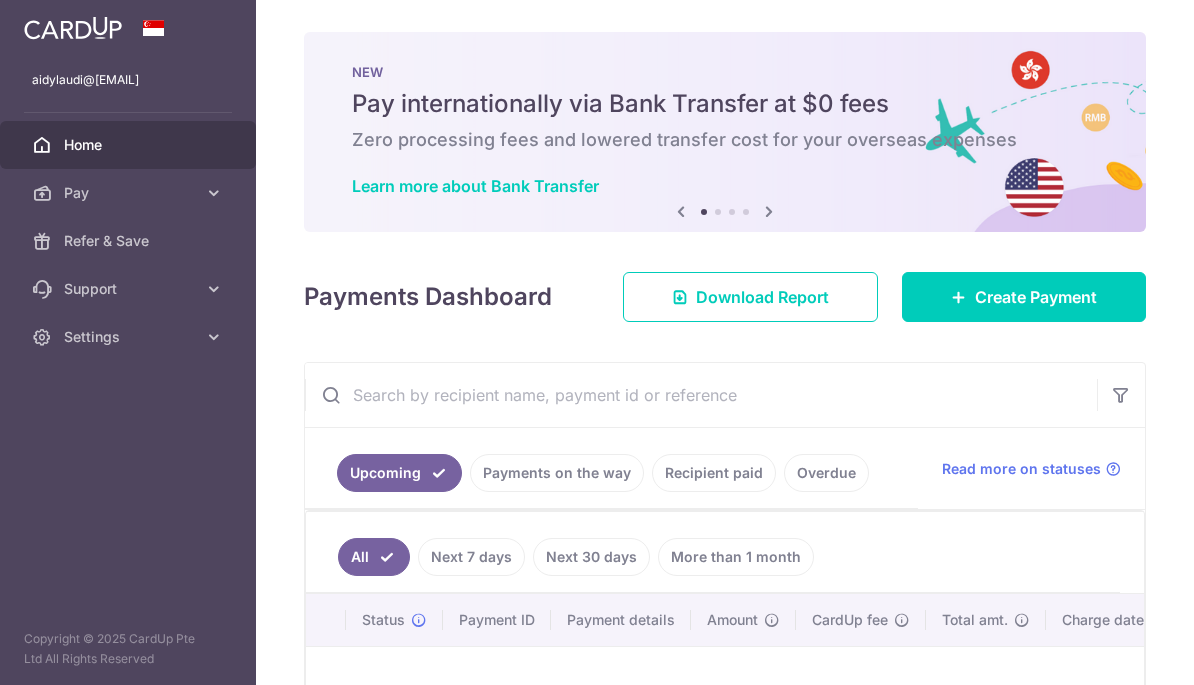 scroll, scrollTop: 0, scrollLeft: 0, axis: both 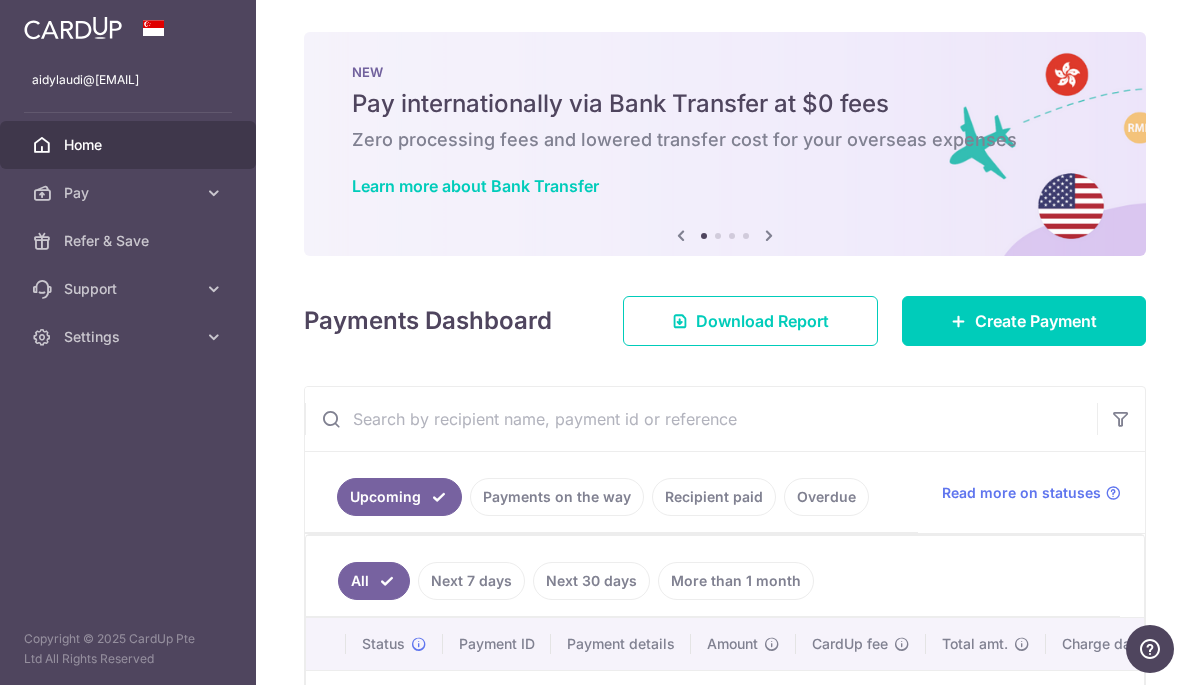 click at bounding box center [0, 0] 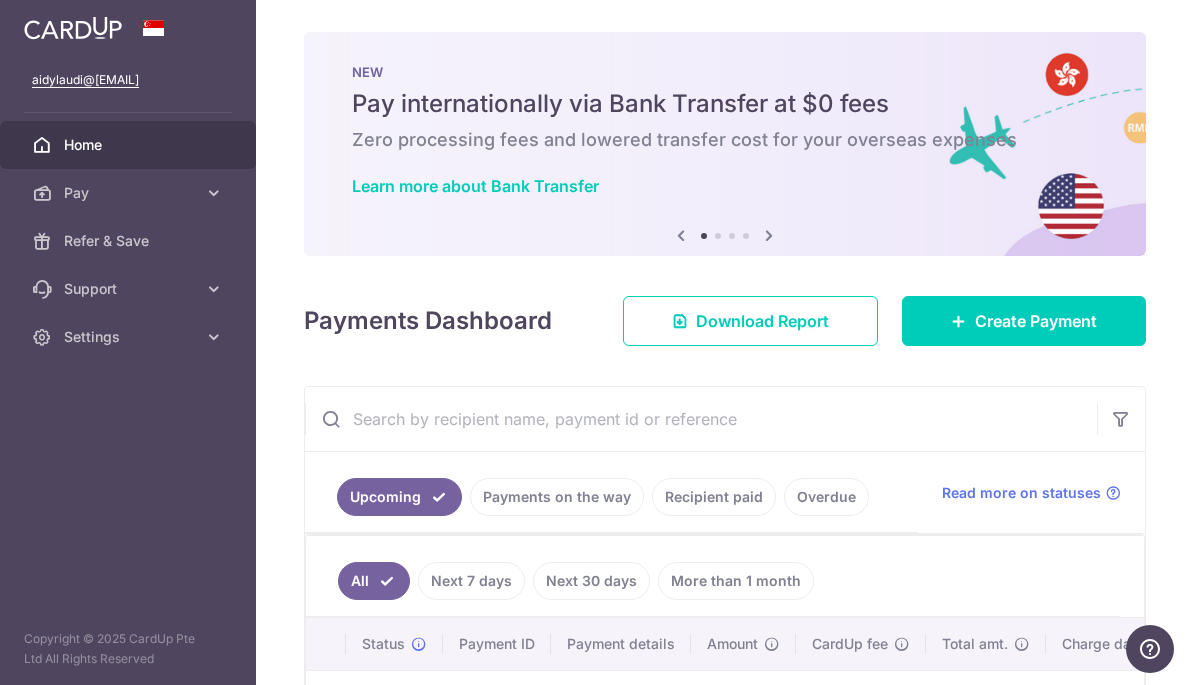 click on "Pay" at bounding box center [128, 193] 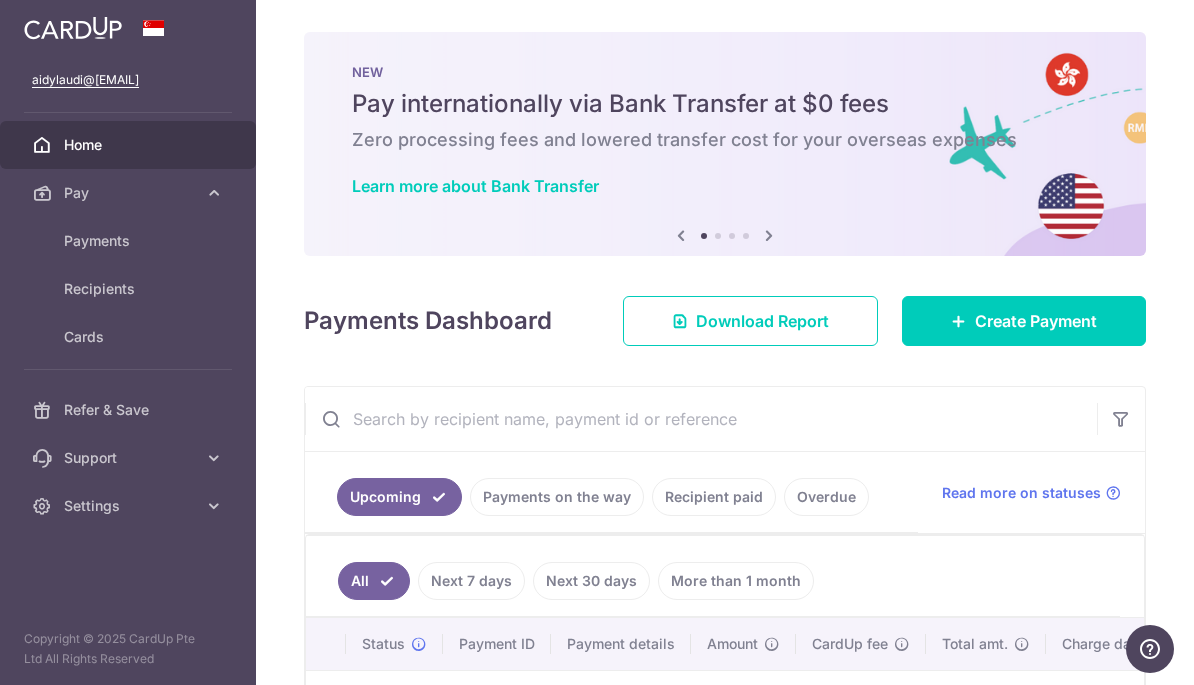 click on "Payments" at bounding box center (128, 241) 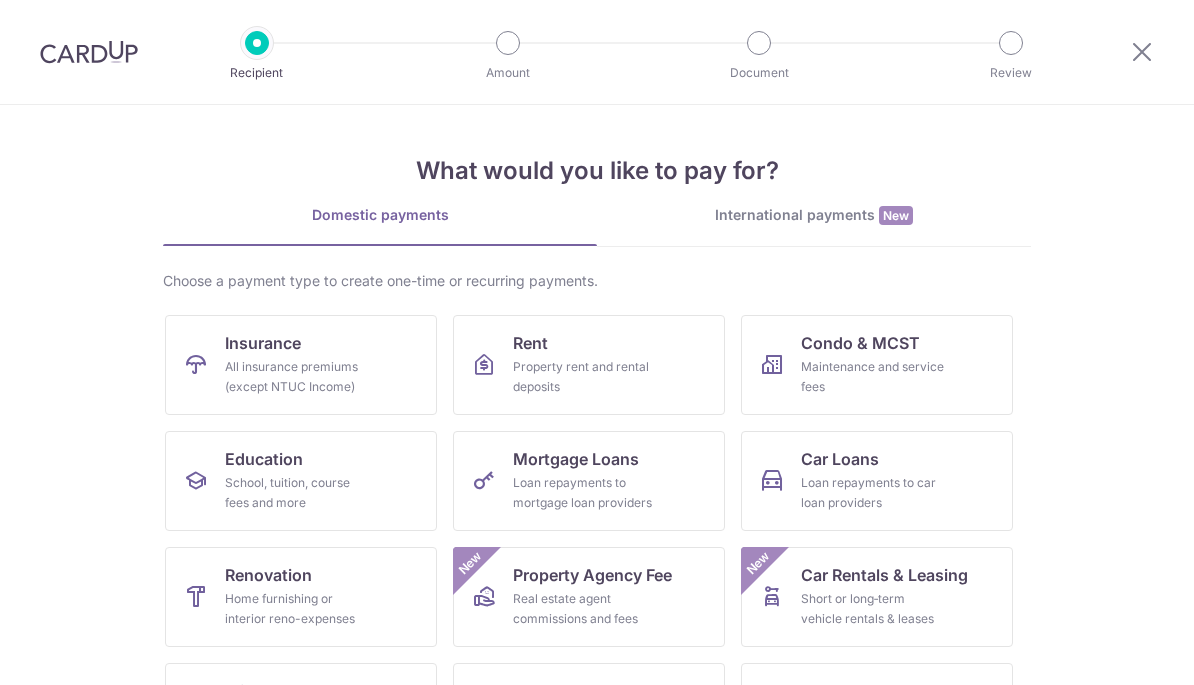 scroll, scrollTop: 0, scrollLeft: 0, axis: both 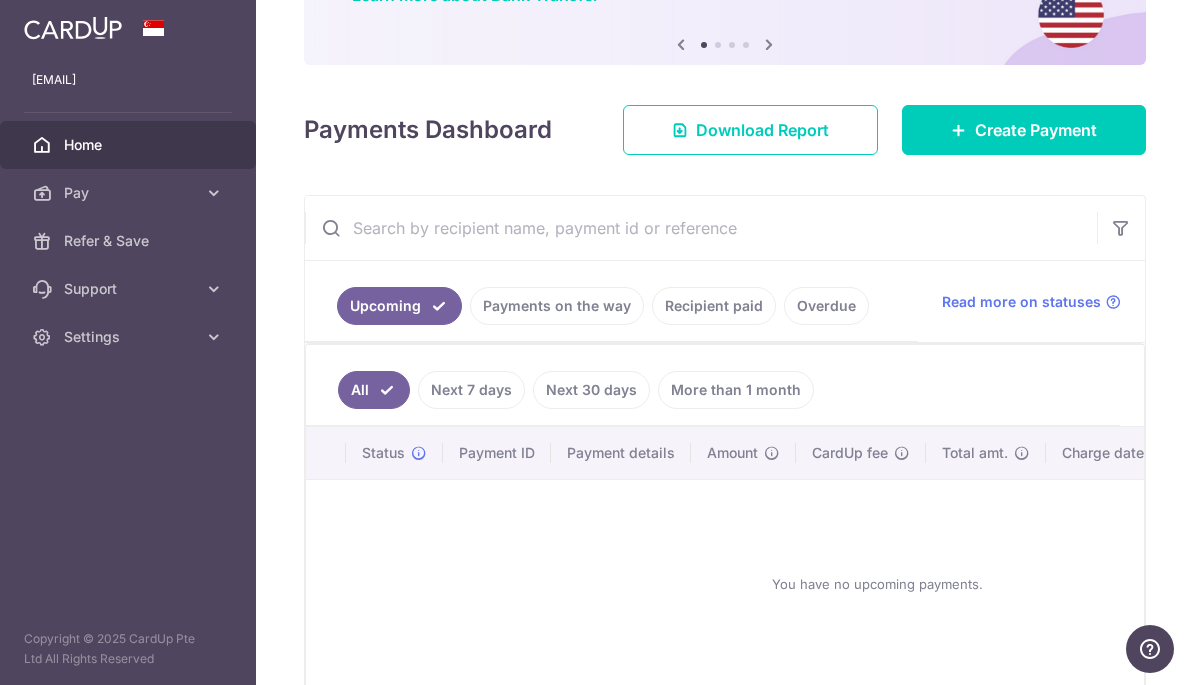 click on "Recipient paid" at bounding box center (714, 306) 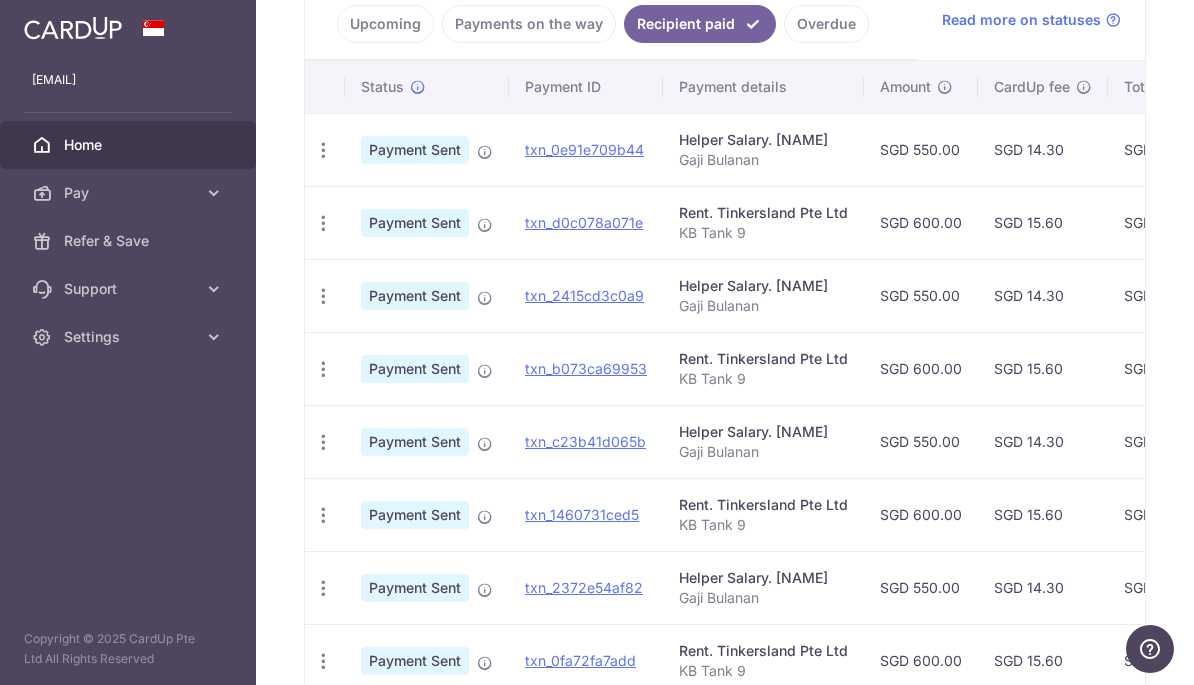 scroll, scrollTop: 489, scrollLeft: 0, axis: vertical 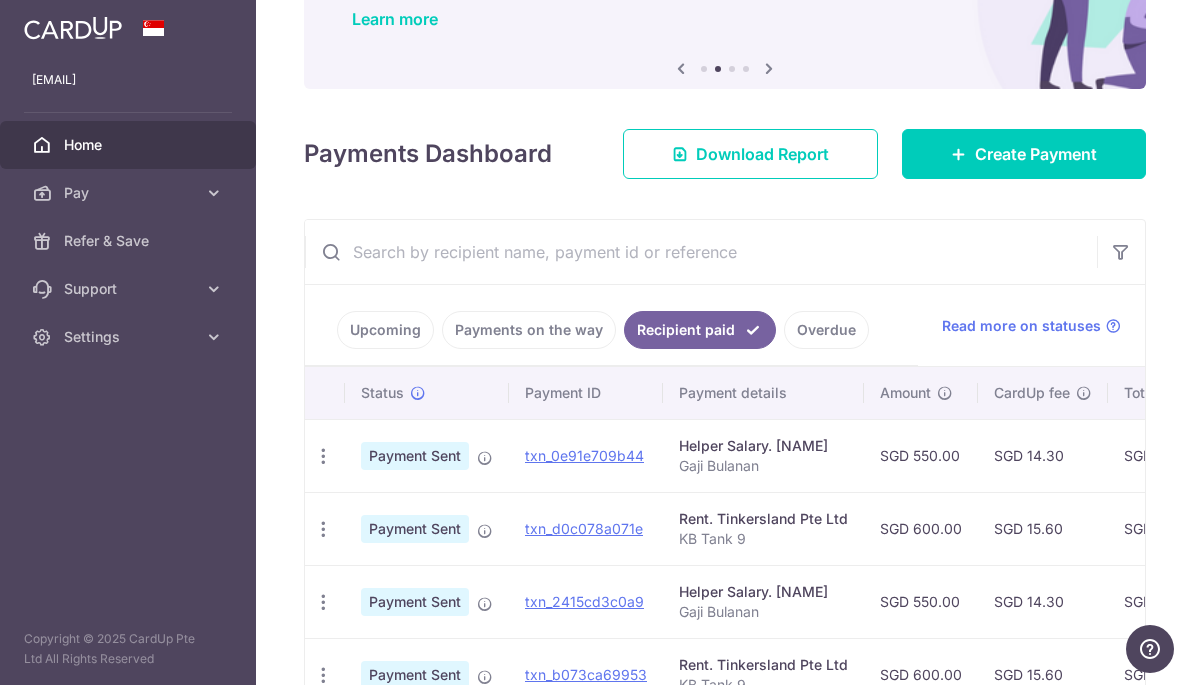 click on "Create Payment" at bounding box center (1036, 154) 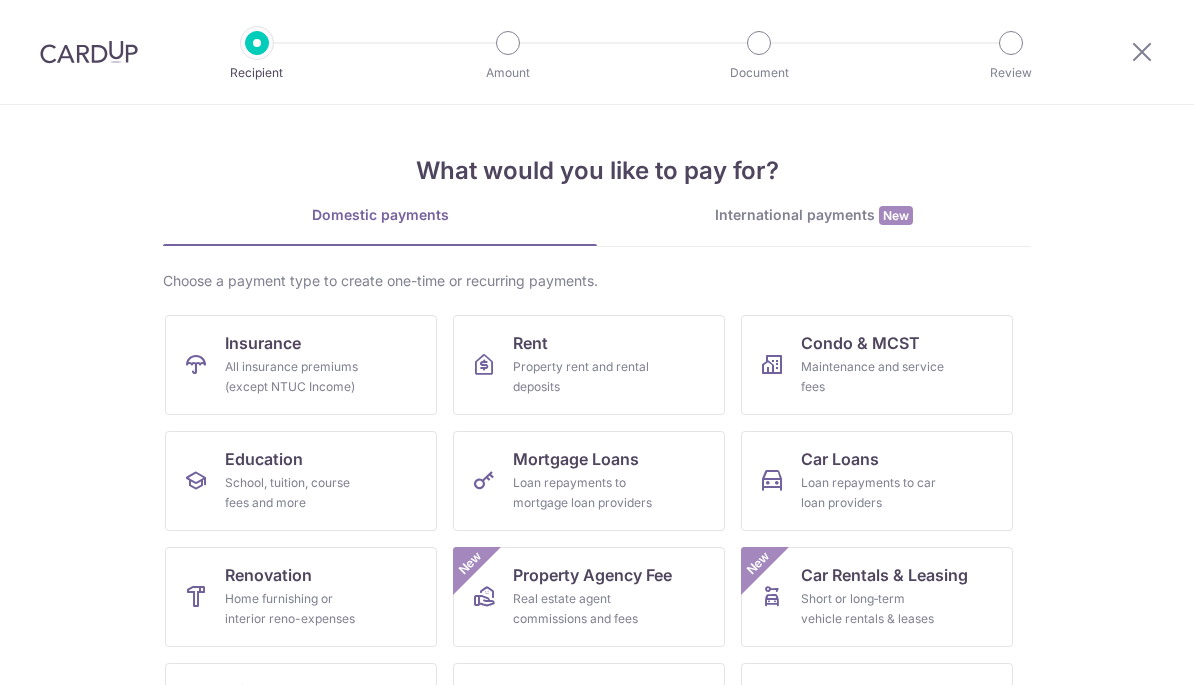 scroll, scrollTop: 0, scrollLeft: 0, axis: both 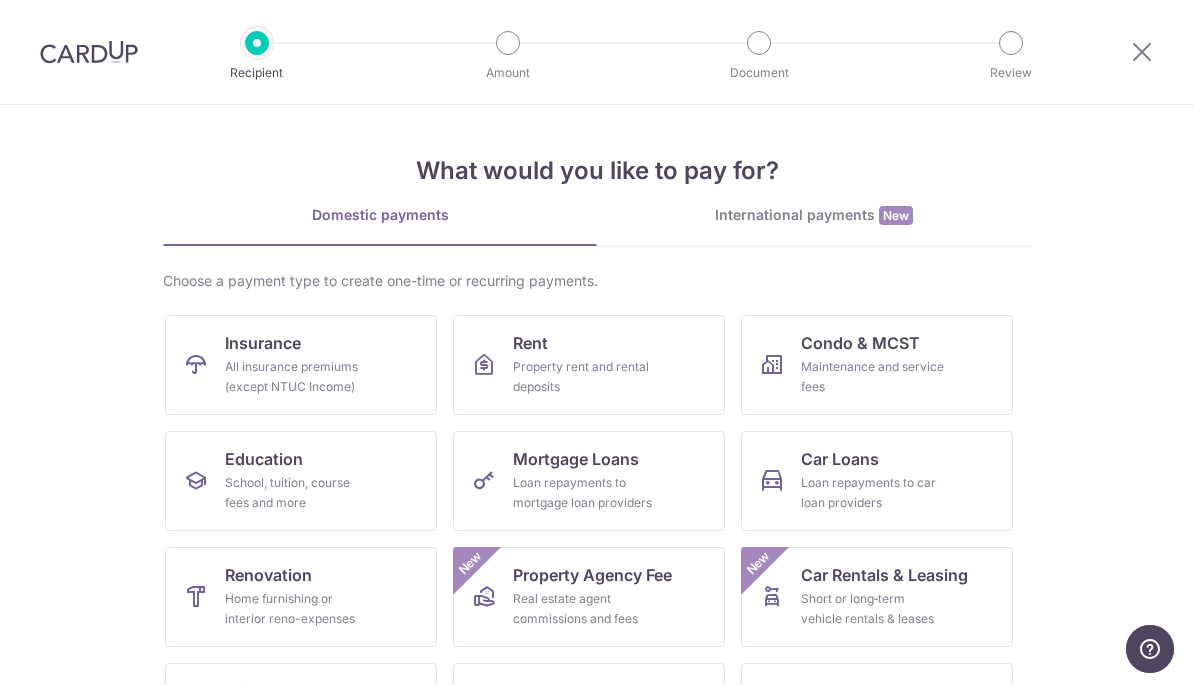 click on "Rent Property rent and rental deposits" at bounding box center (589, 365) 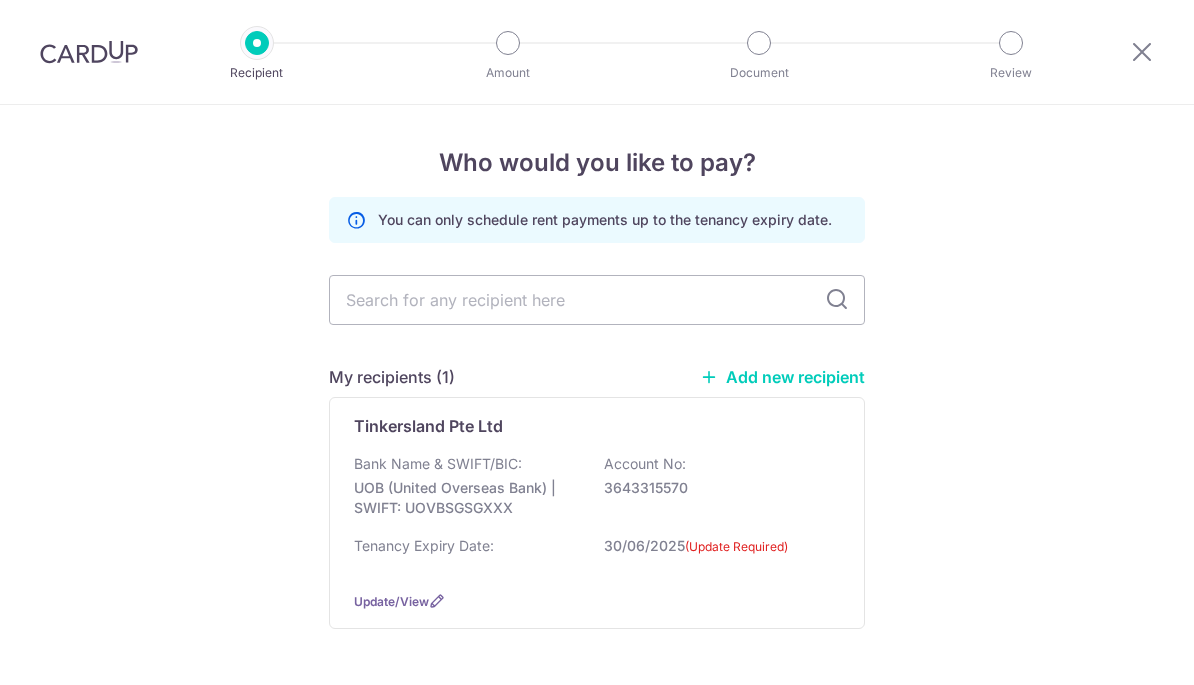 scroll, scrollTop: 0, scrollLeft: 0, axis: both 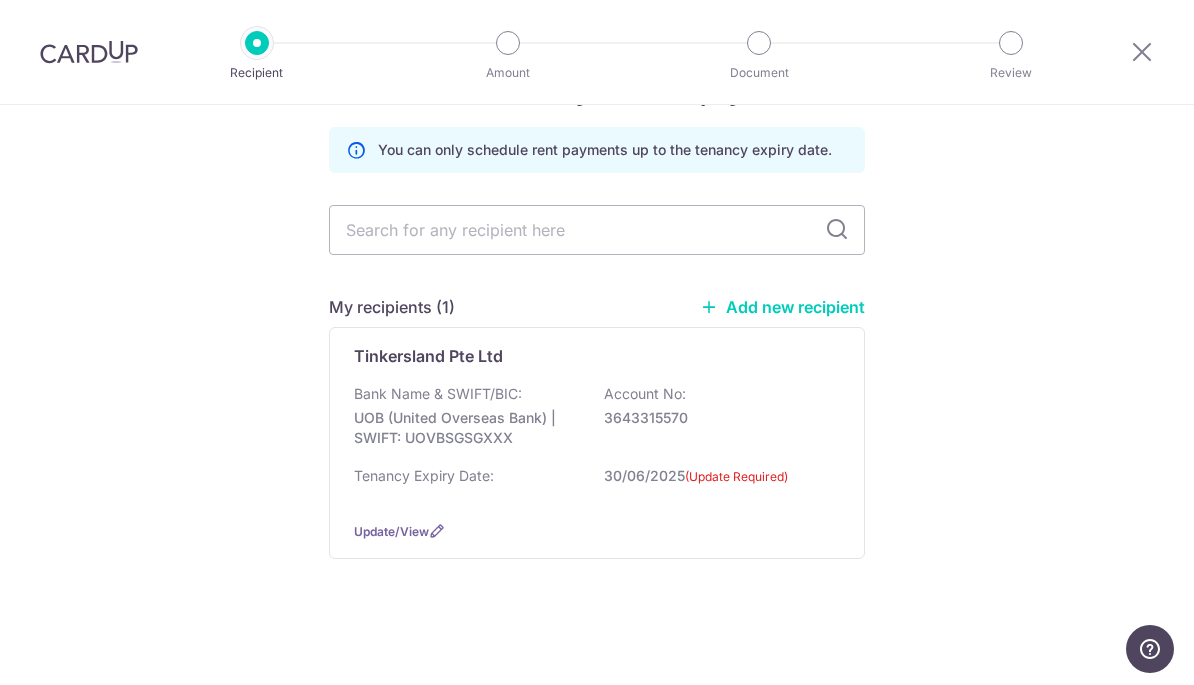 click on "Update/View" at bounding box center [391, 531] 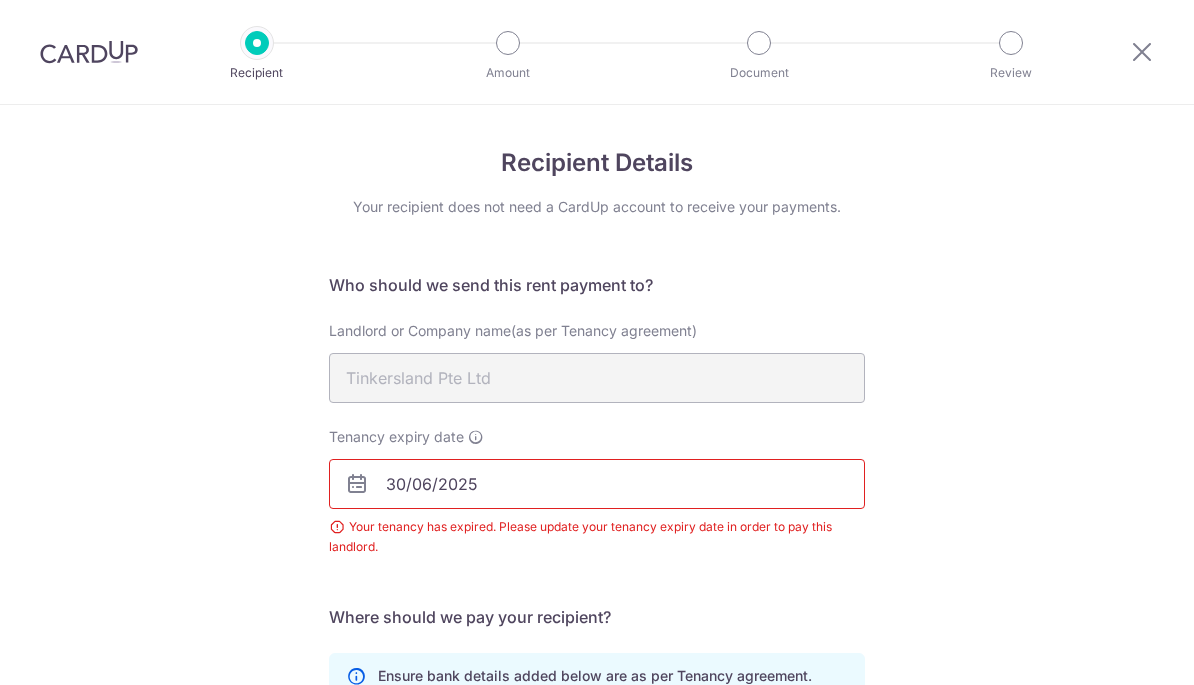 scroll, scrollTop: 0, scrollLeft: 0, axis: both 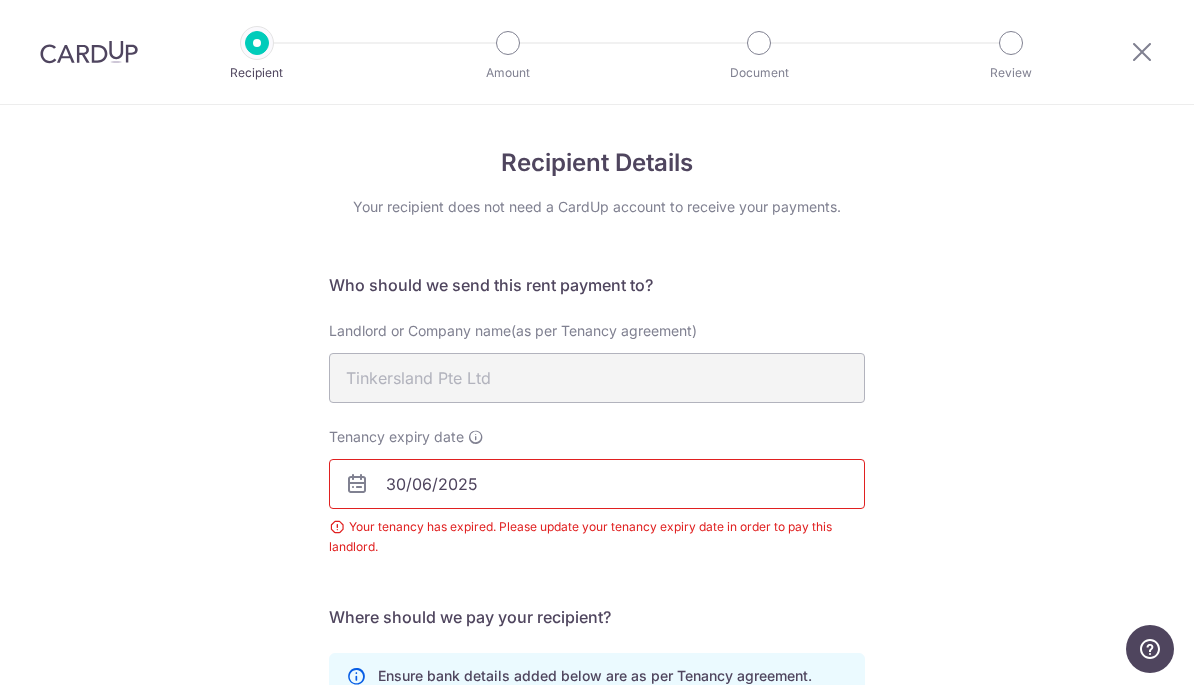 click at bounding box center [89, 52] 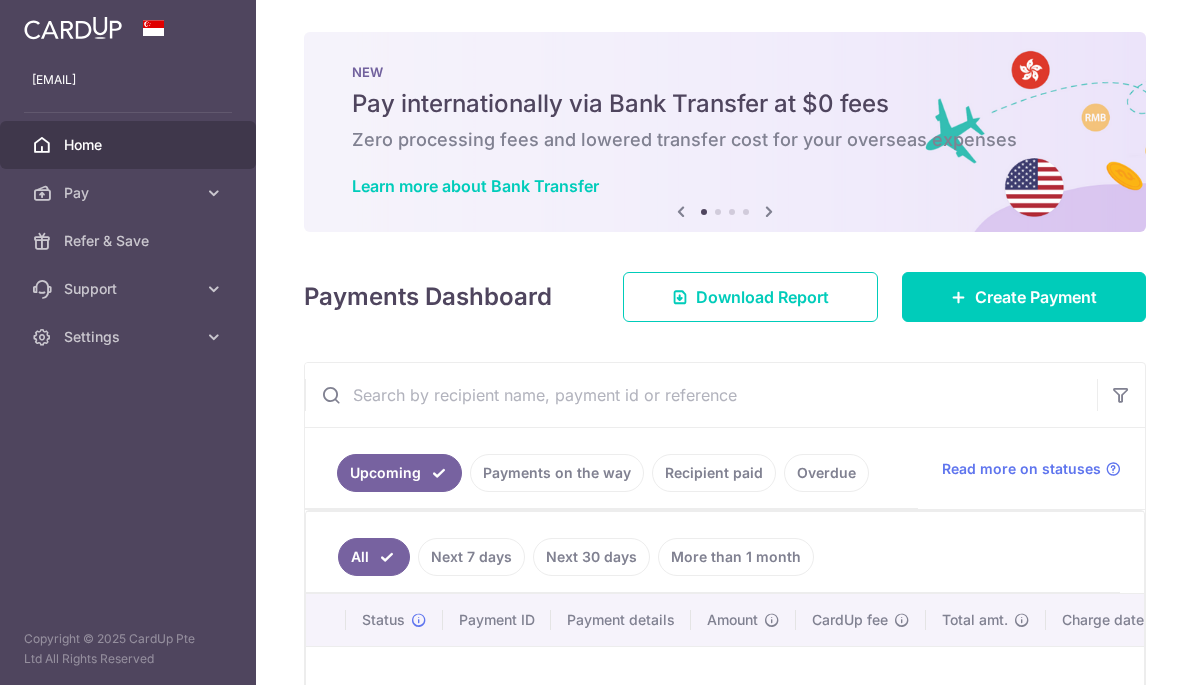 scroll, scrollTop: 0, scrollLeft: 0, axis: both 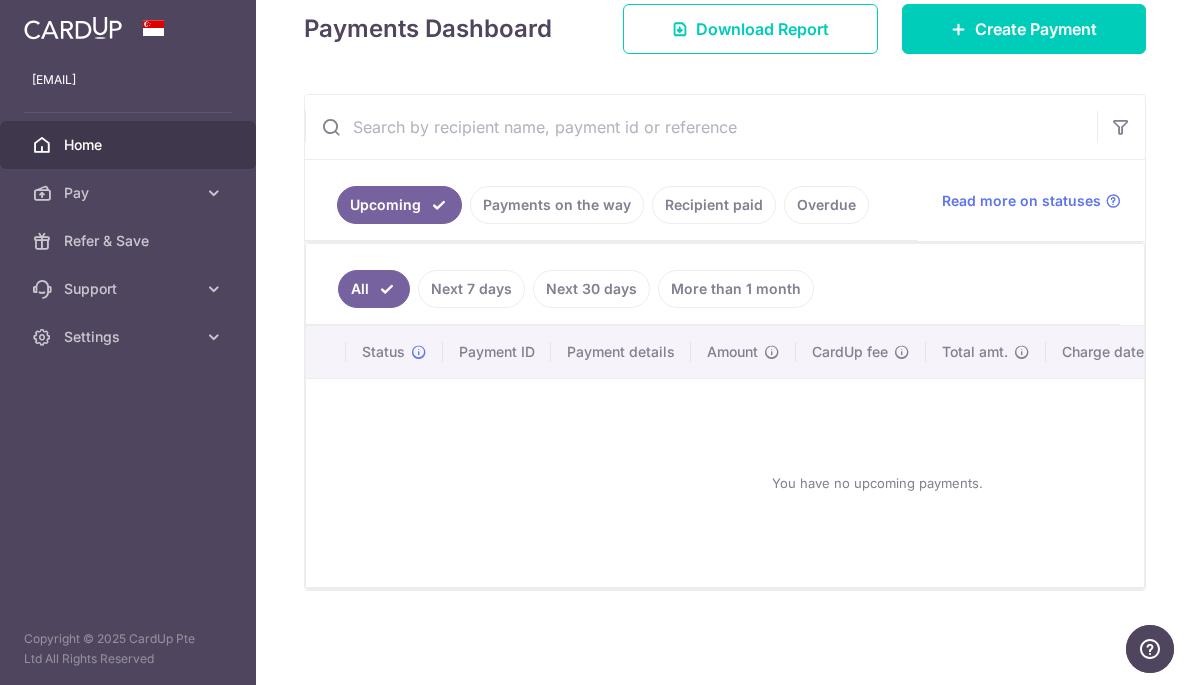 click on "Next 7 days" at bounding box center [471, 289] 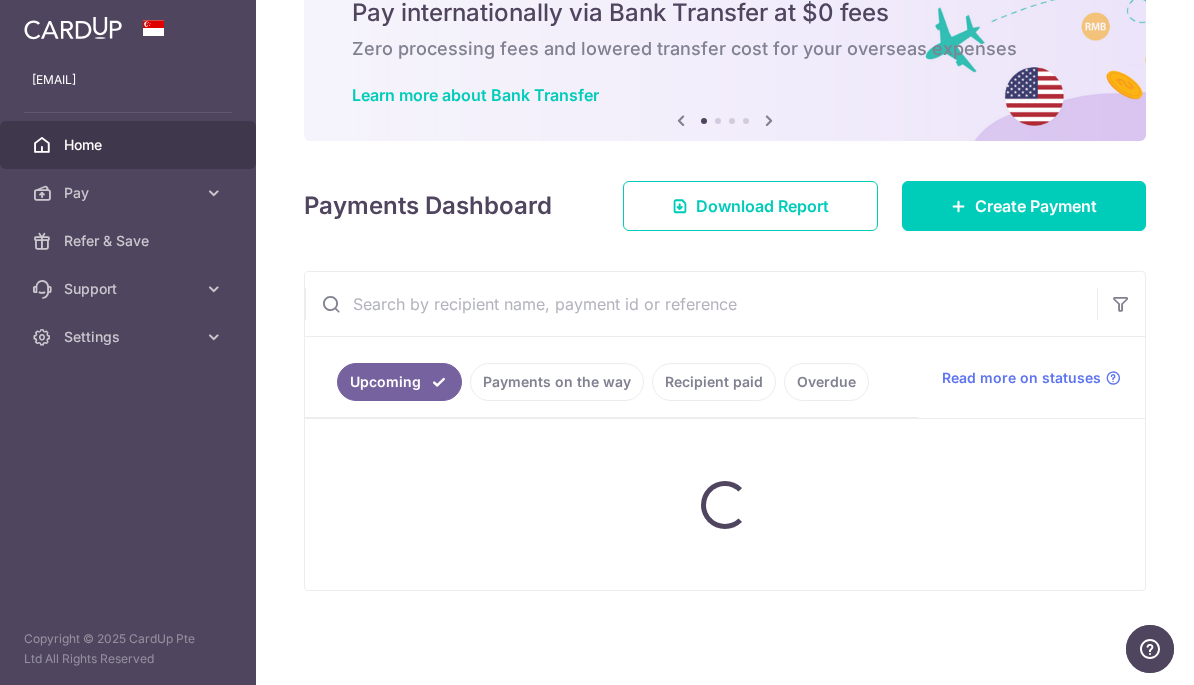 scroll, scrollTop: 172, scrollLeft: 0, axis: vertical 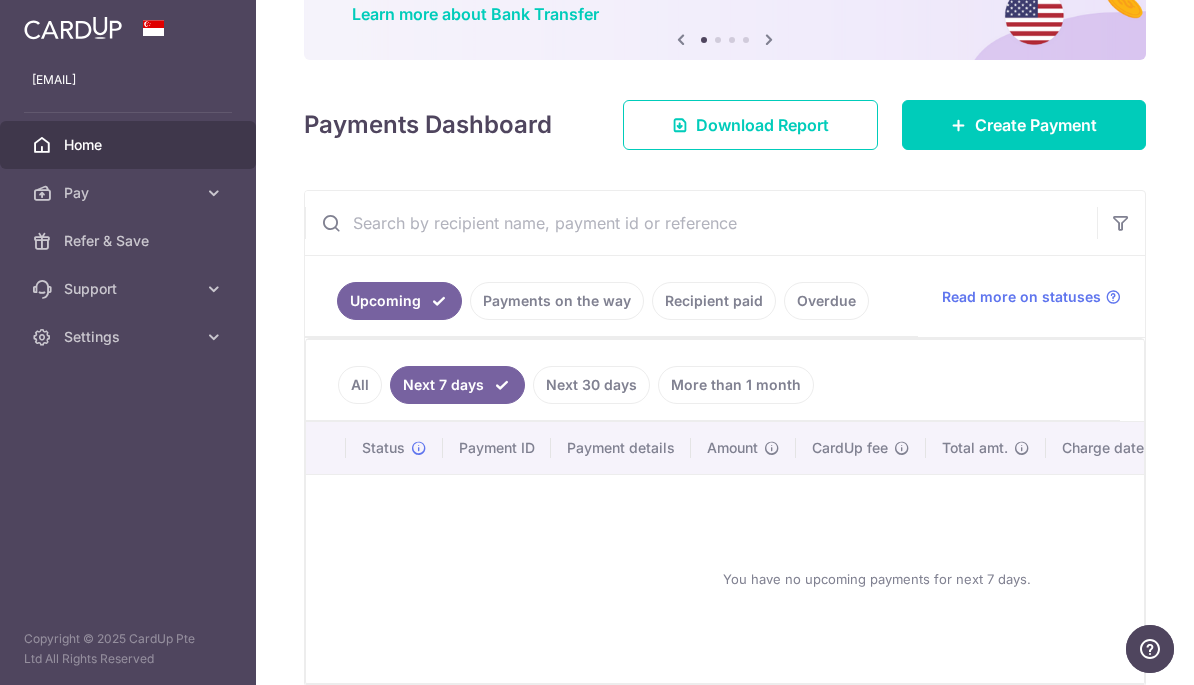 click on "Next 7 days" at bounding box center (457, 385) 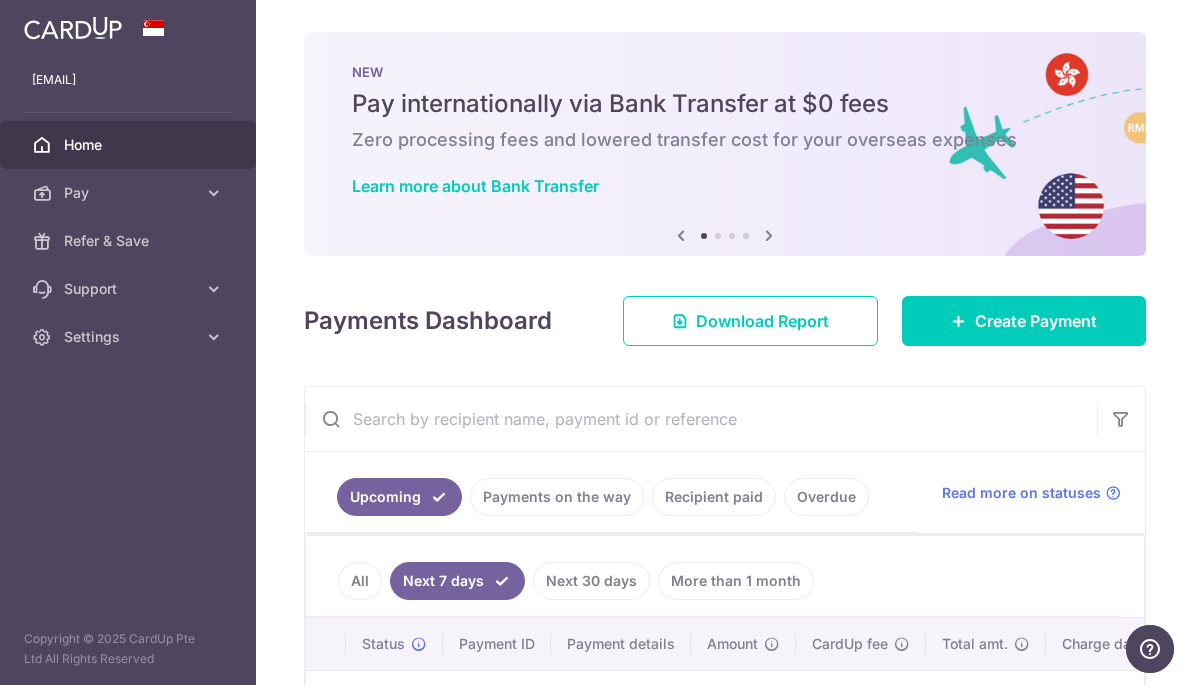 scroll, scrollTop: 0, scrollLeft: 0, axis: both 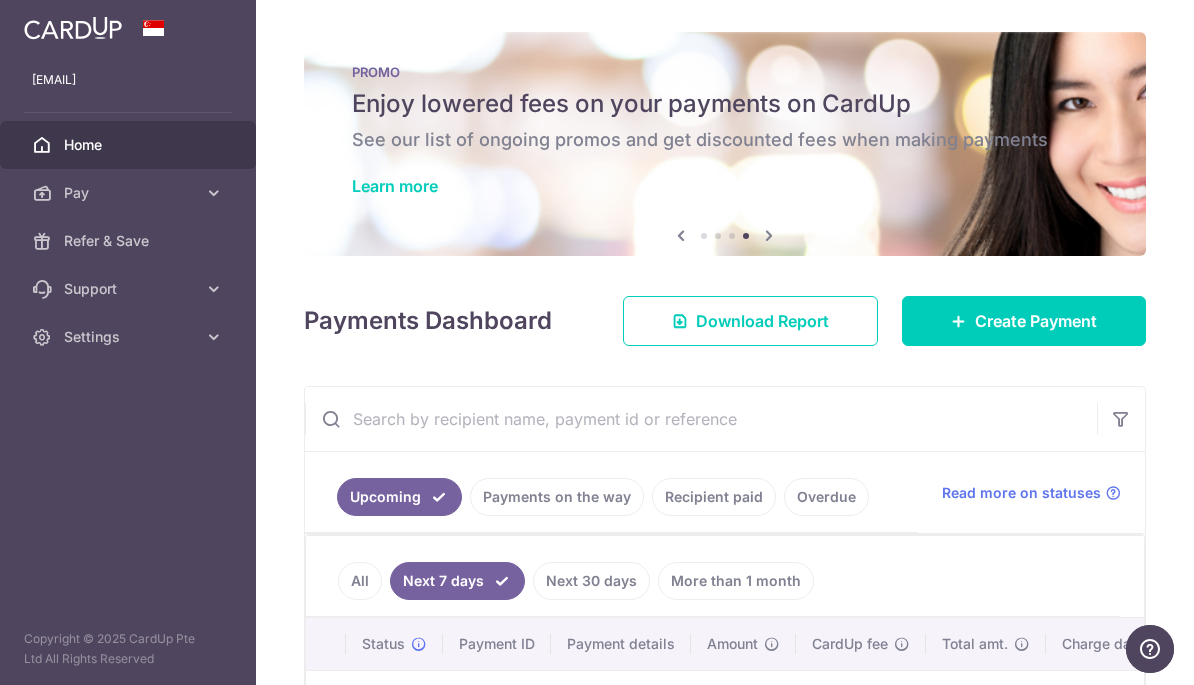 click at bounding box center (0, 0) 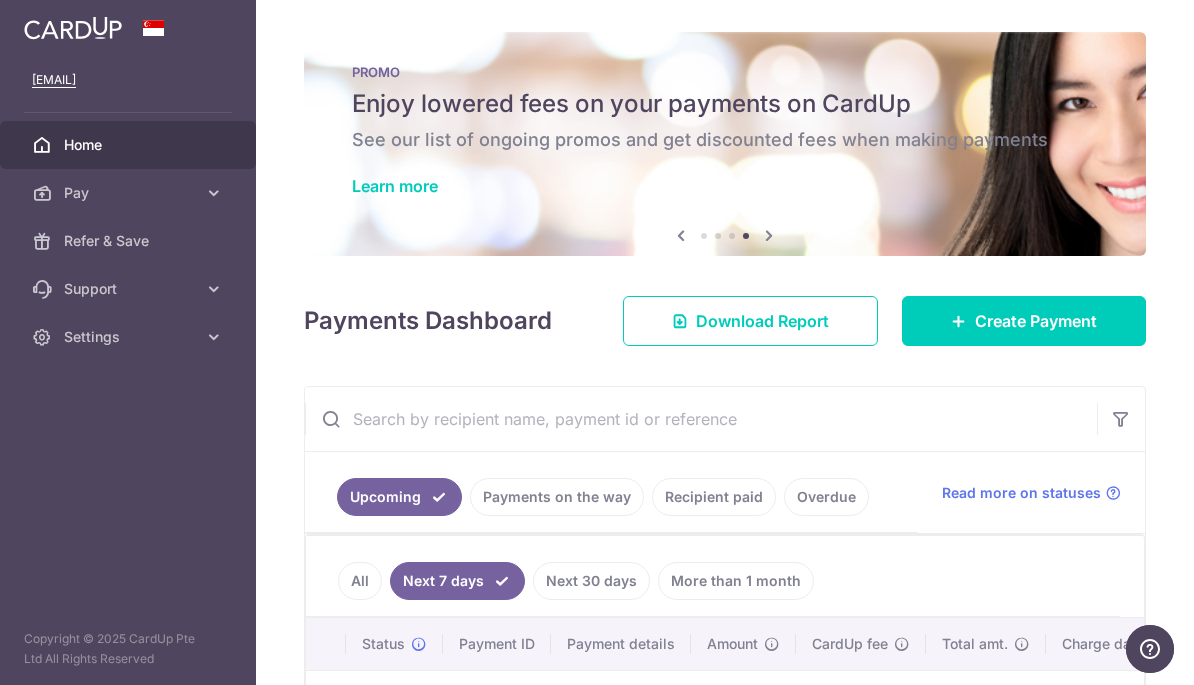 click on "Pay" at bounding box center (130, 193) 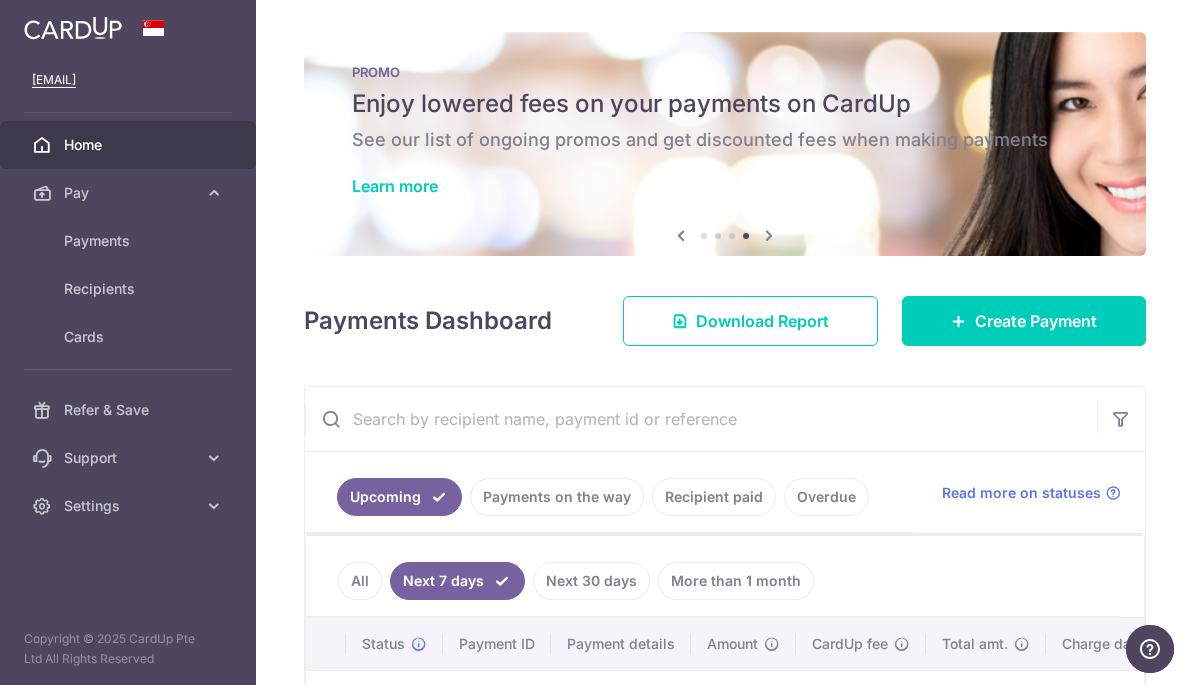 click on "Payments" at bounding box center [128, 241] 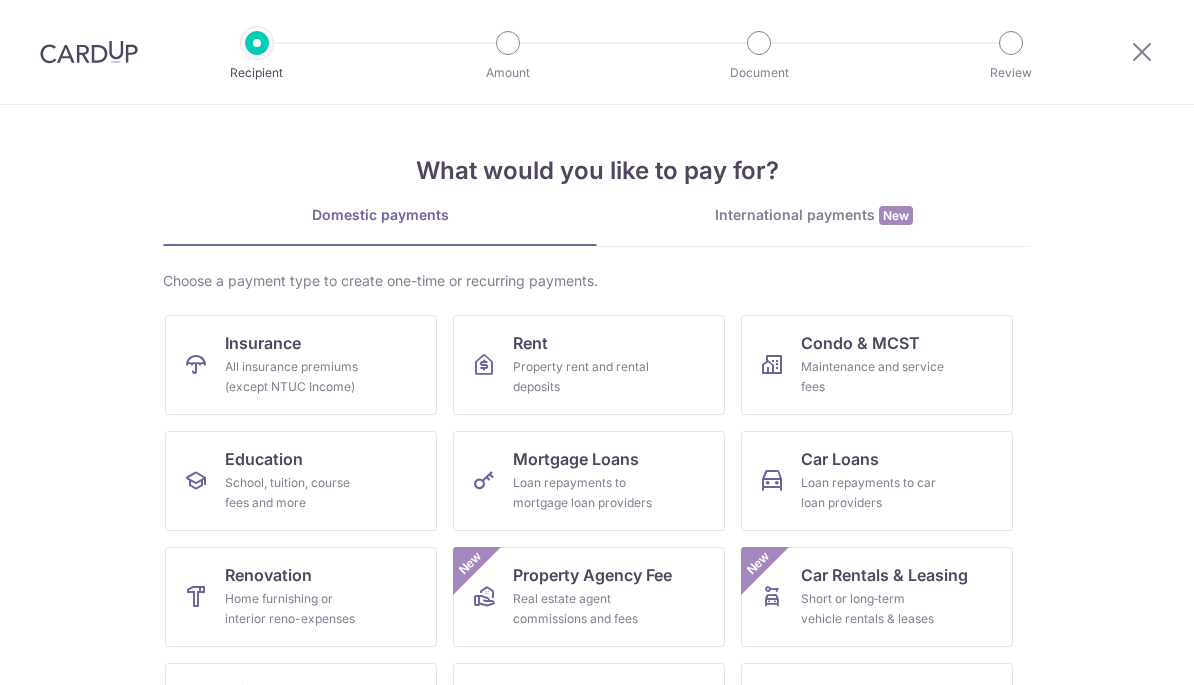scroll, scrollTop: 0, scrollLeft: 0, axis: both 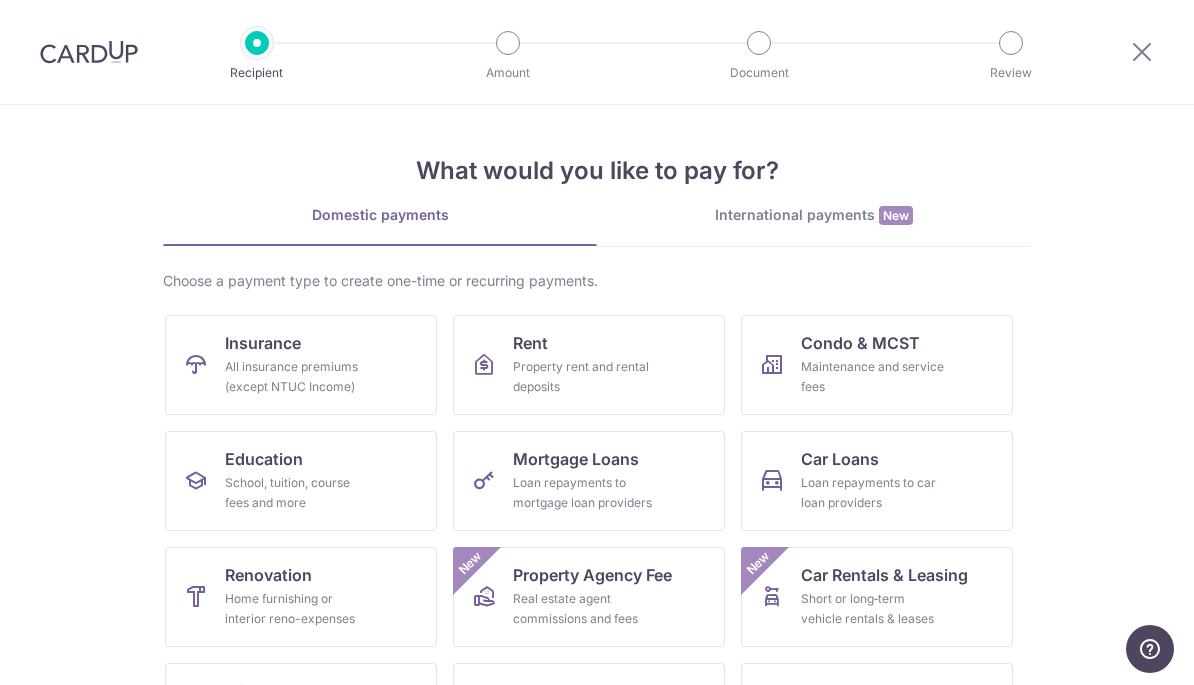 click at bounding box center [89, 52] 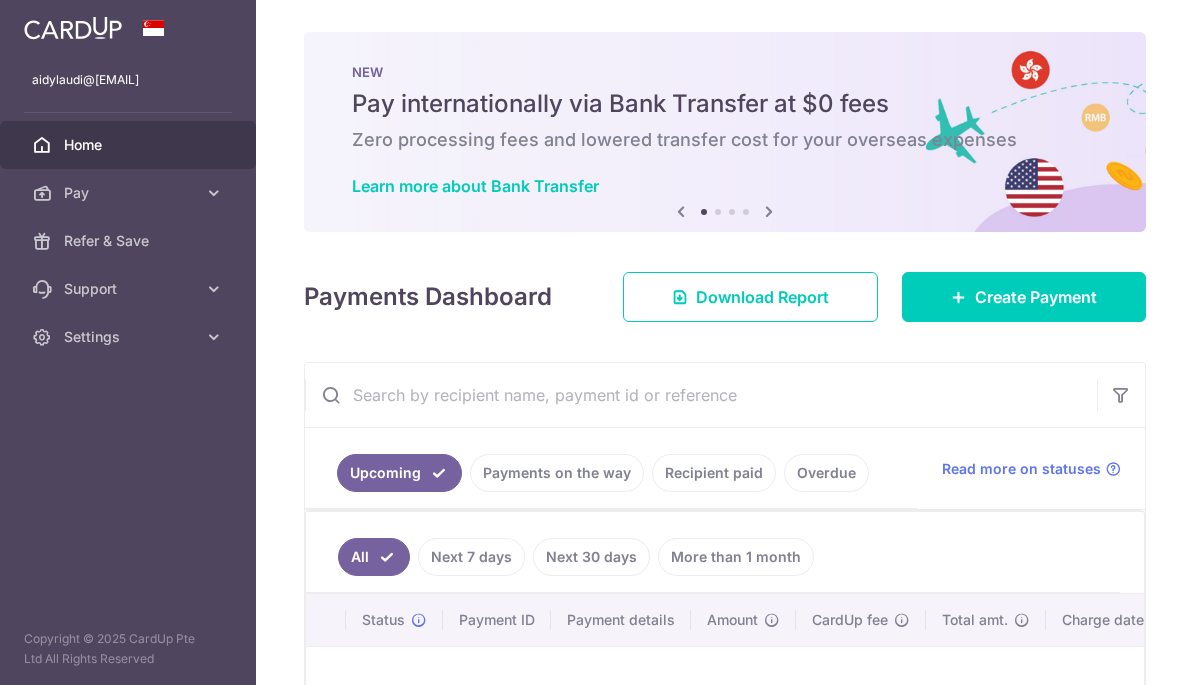 scroll, scrollTop: 0, scrollLeft: 0, axis: both 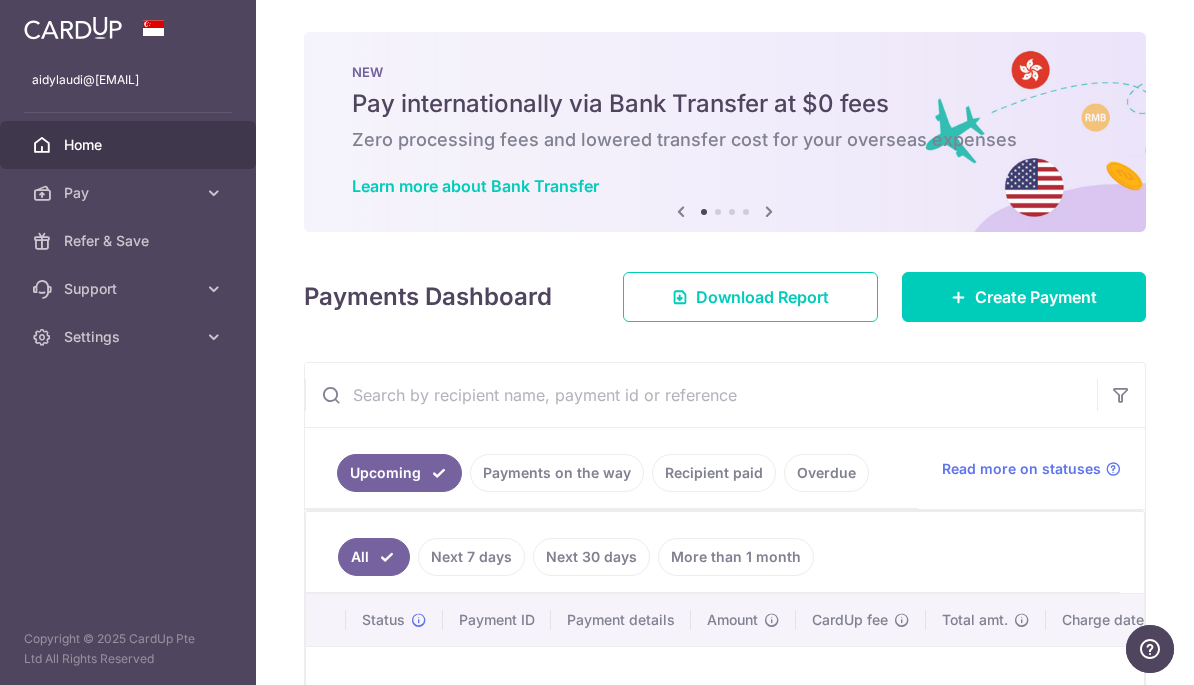 click on "Create Payment" at bounding box center [1036, 297] 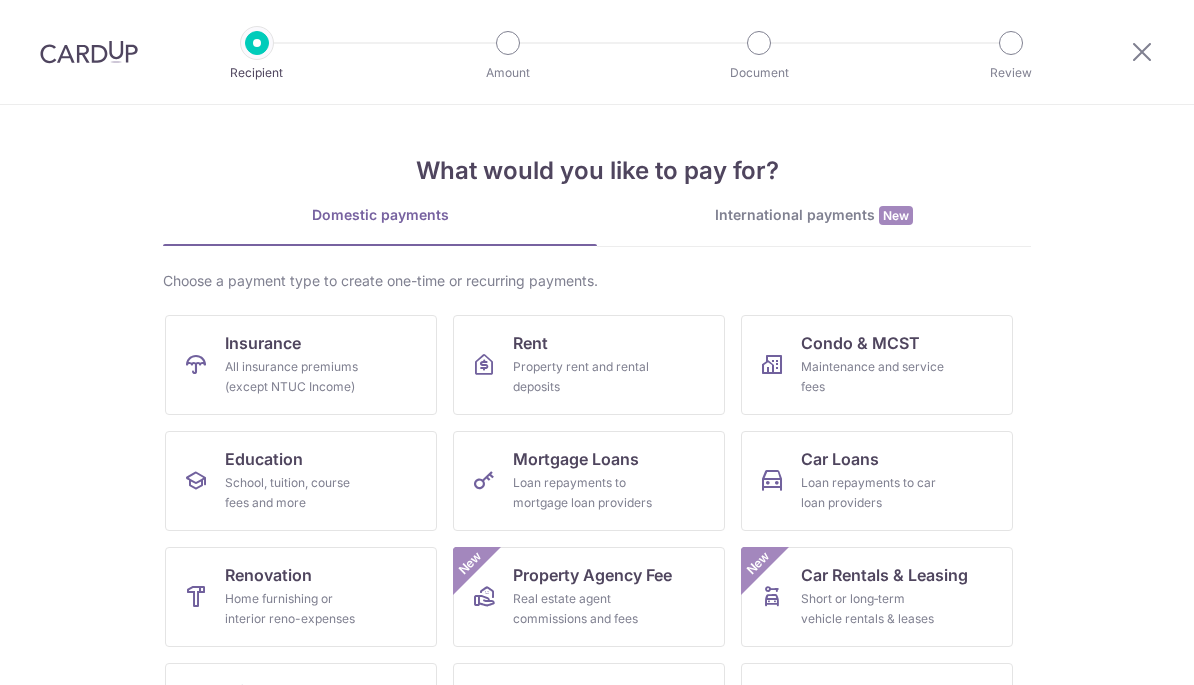 scroll, scrollTop: 0, scrollLeft: 0, axis: both 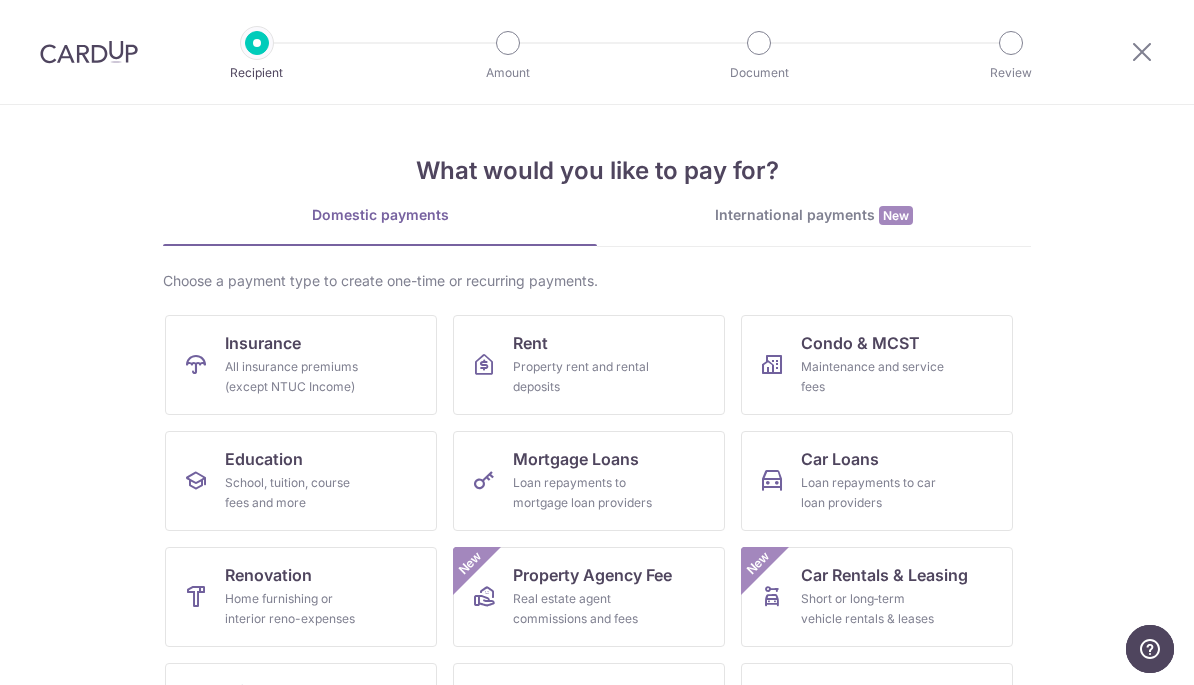click on "Rent Property rent and rental deposits" at bounding box center (589, 365) 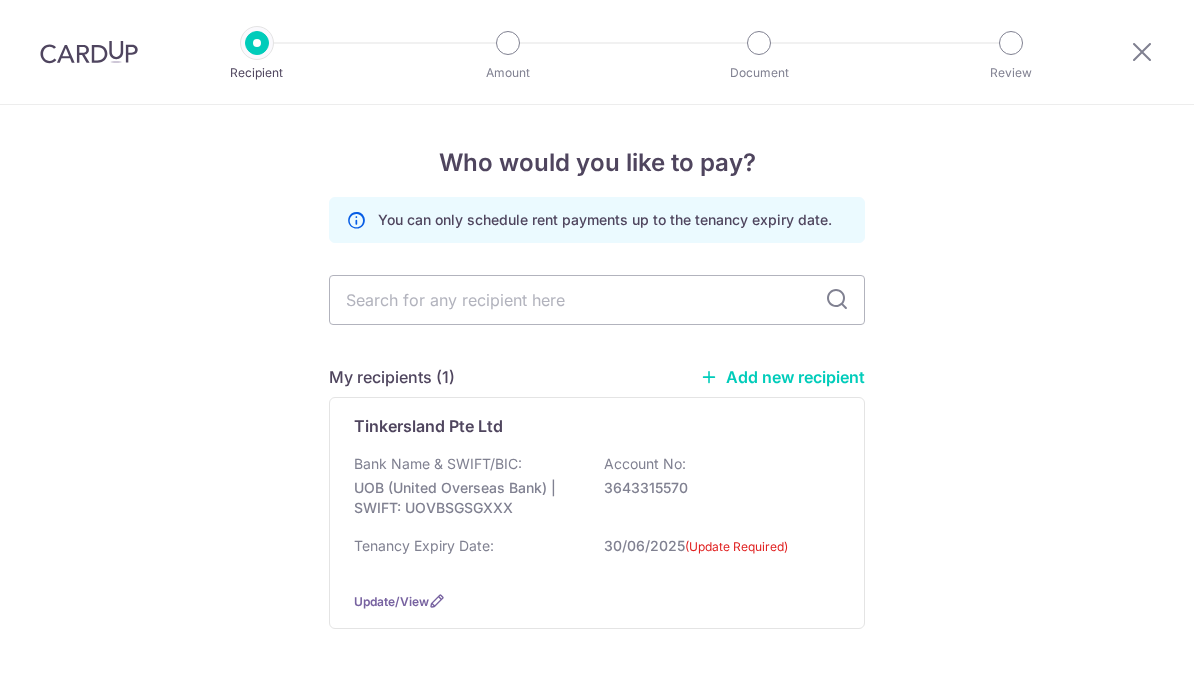 scroll, scrollTop: 0, scrollLeft: 0, axis: both 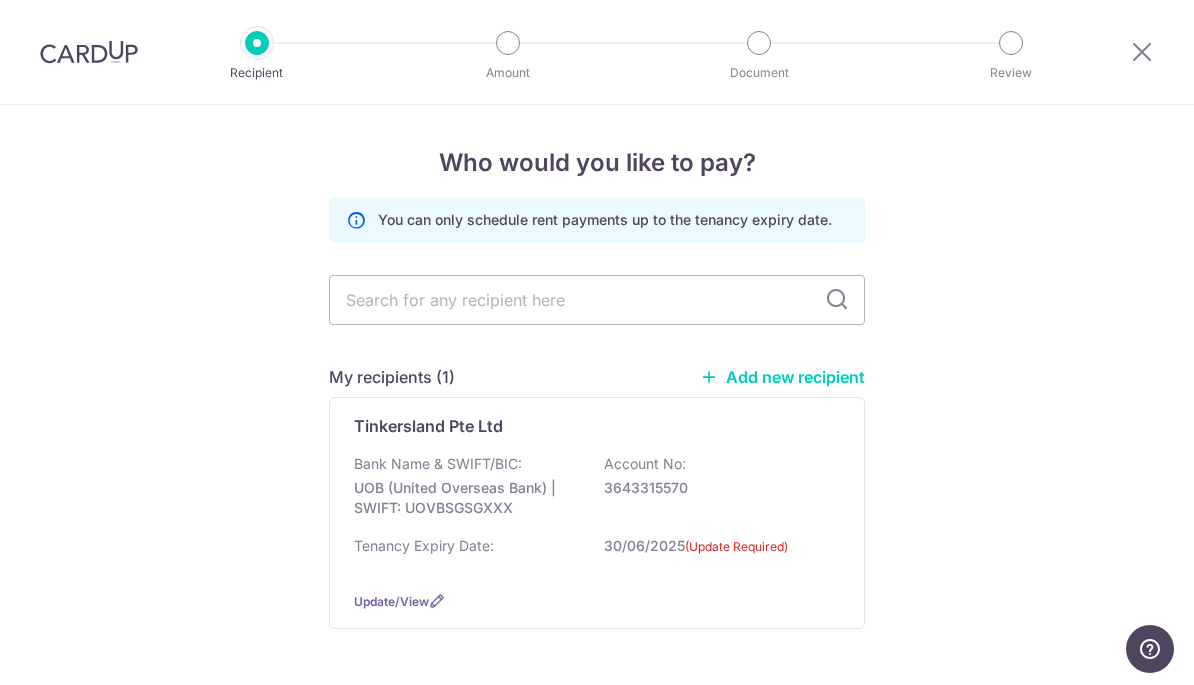 click on "Tinkersland Pte Ltd
Bank Name & SWIFT/BIC:
UOB (United Overseas Bank) | SWIFT: UOVBSGSGXXX
Account No:
[ACCOUNT_NUMBER]
Tenancy Expiry Date:
[DATE]
(Update Required)
Update/View" at bounding box center (597, 513) 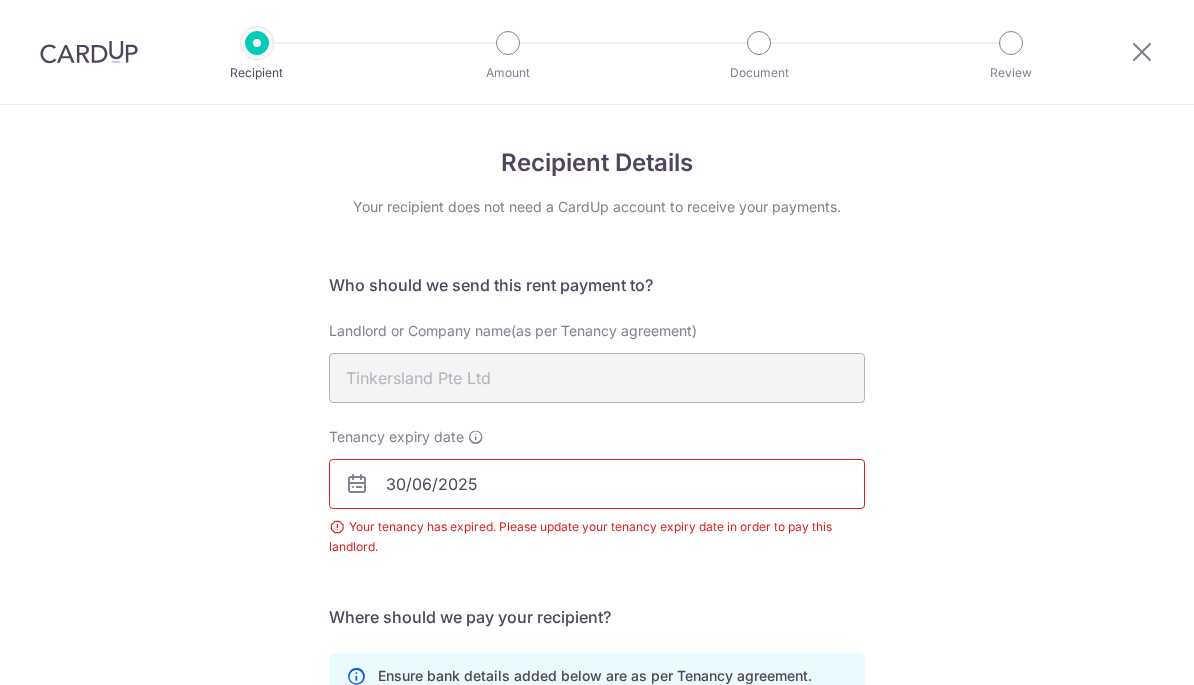 scroll, scrollTop: 0, scrollLeft: 0, axis: both 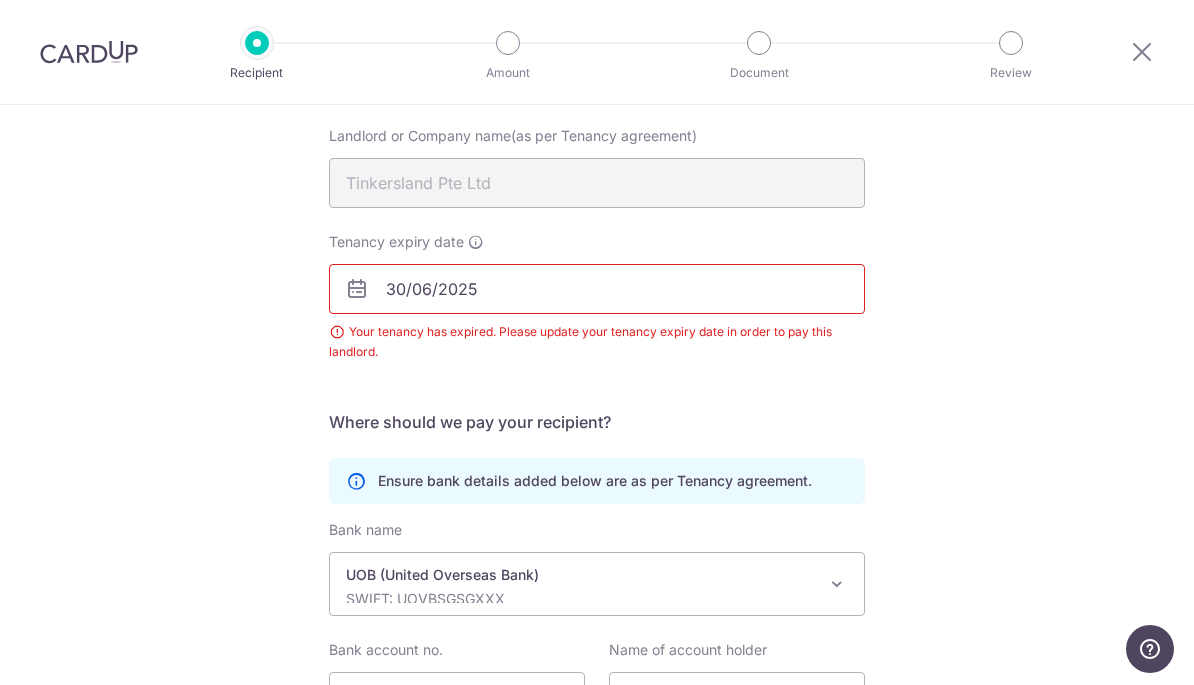 click on "30/06/2025" at bounding box center [597, 289] 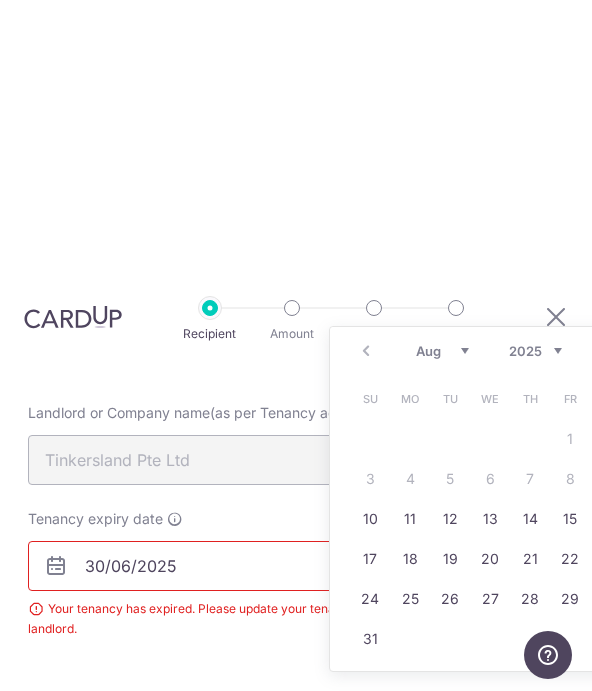 click on "Aug Sep Oct Nov Dec" at bounding box center (442, 351) 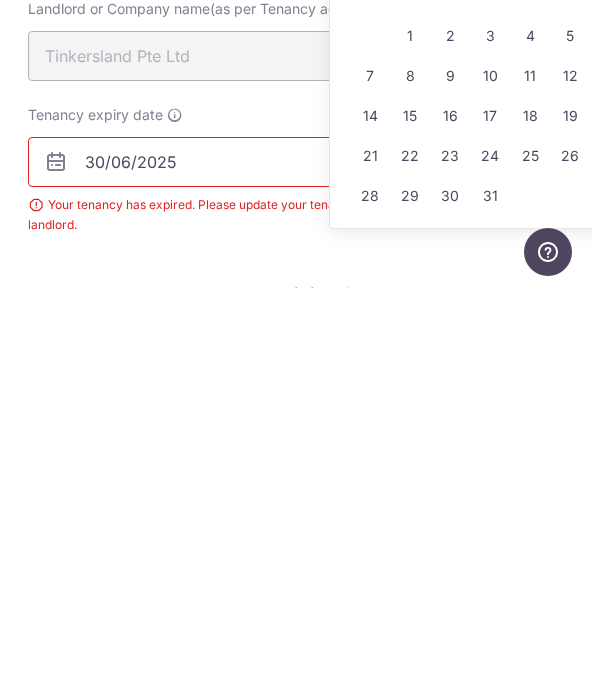 click on "31" at bounding box center [490, 599] 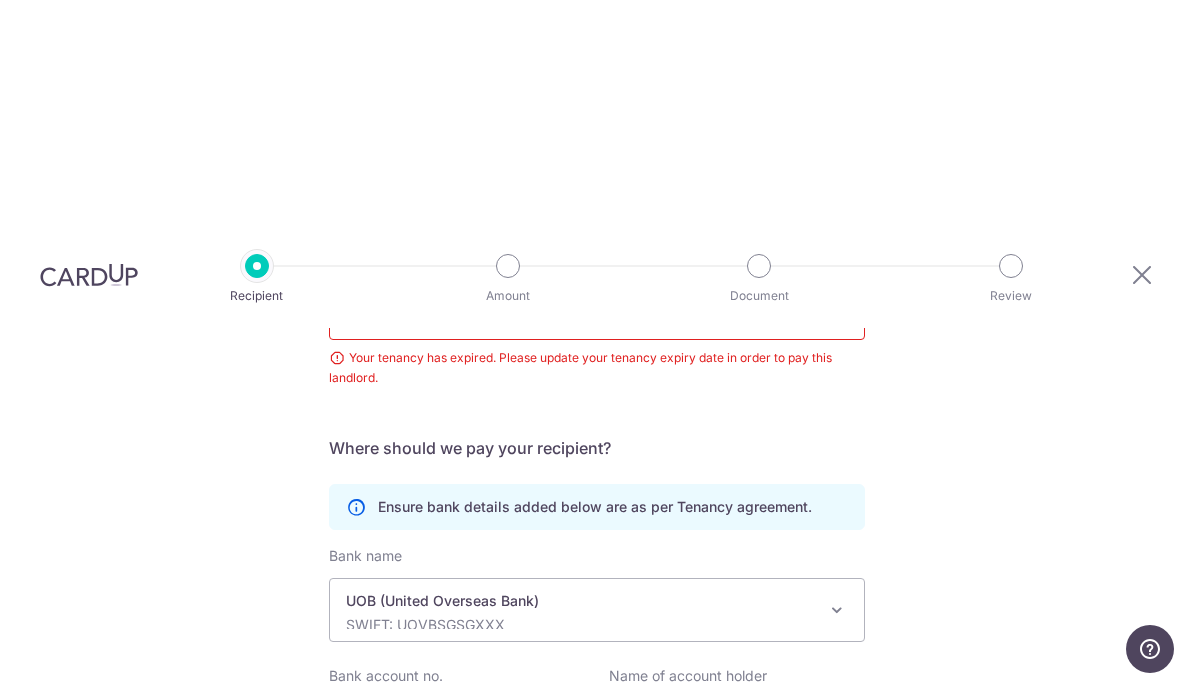 scroll, scrollTop: 400, scrollLeft: 0, axis: vertical 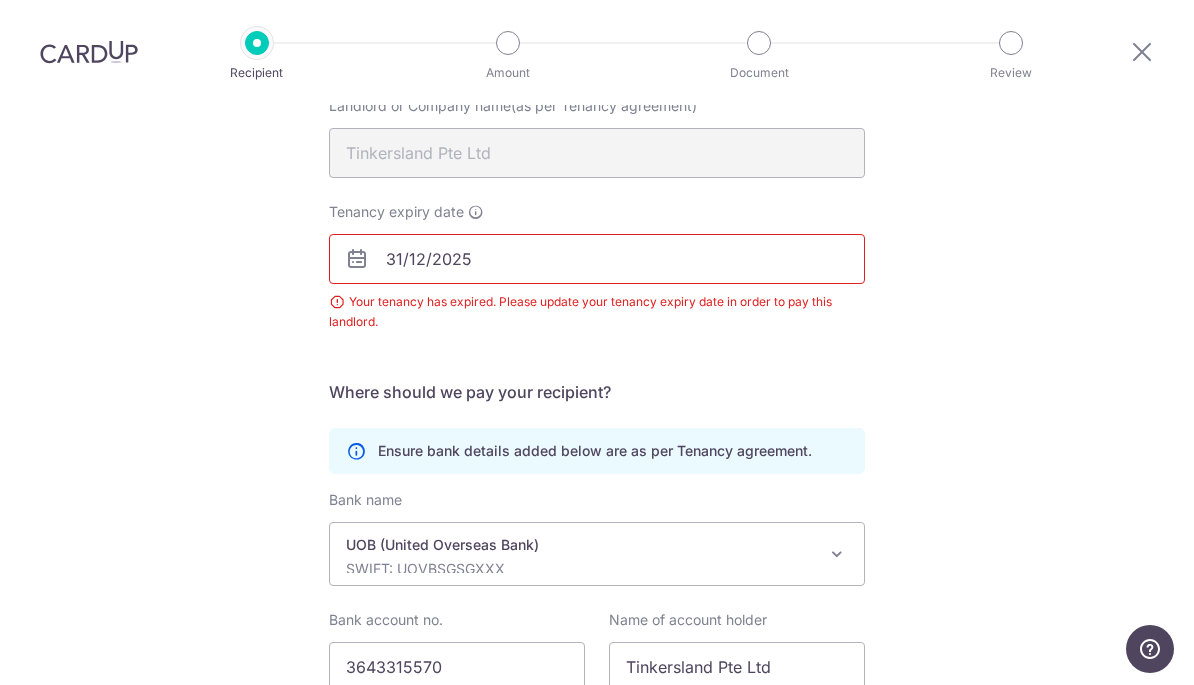 click on "31/12/2025" at bounding box center [597, 259] 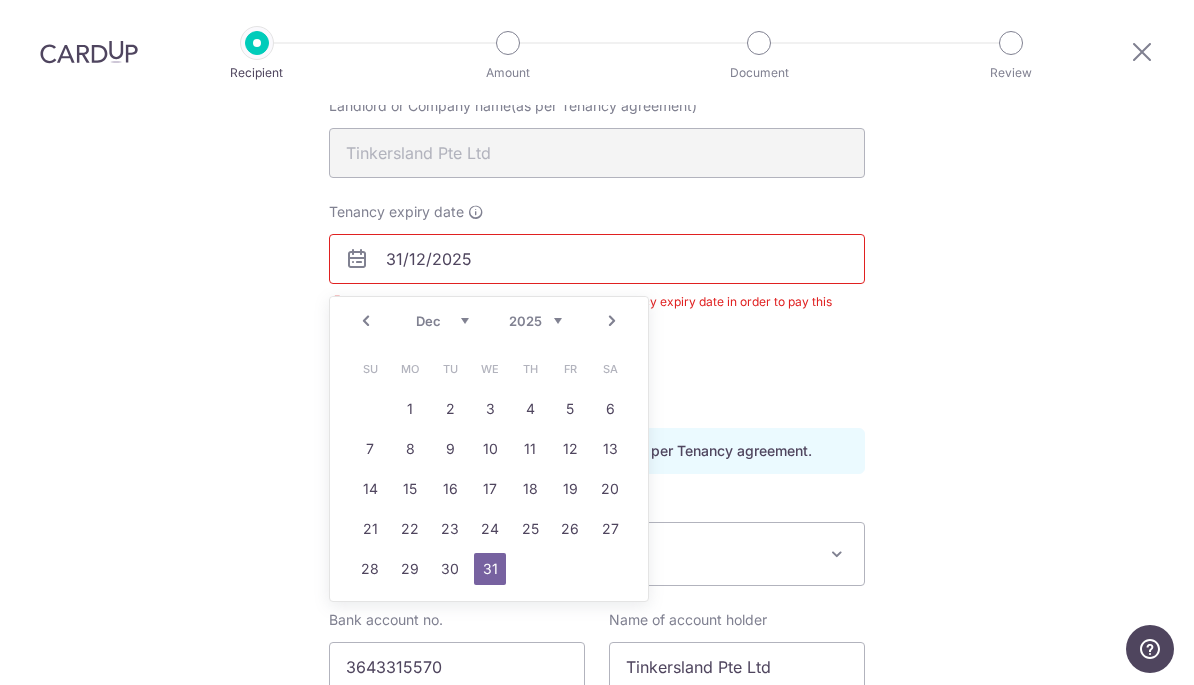 click on "31" at bounding box center [490, 569] 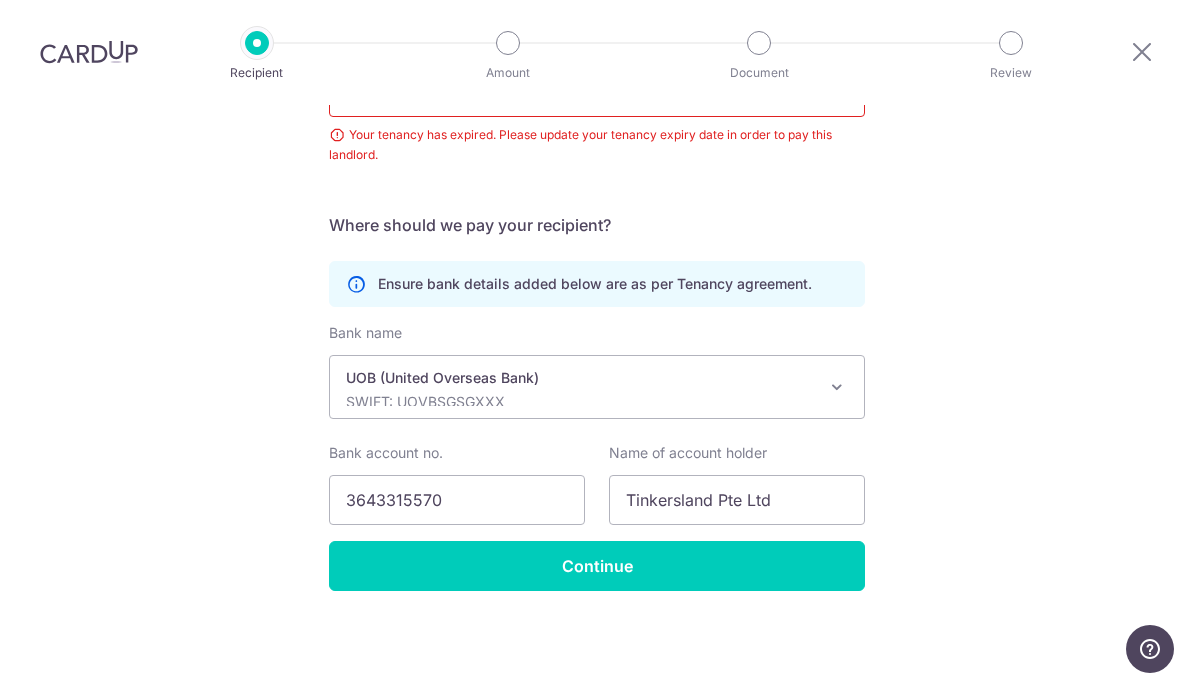 scroll, scrollTop: 400, scrollLeft: 0, axis: vertical 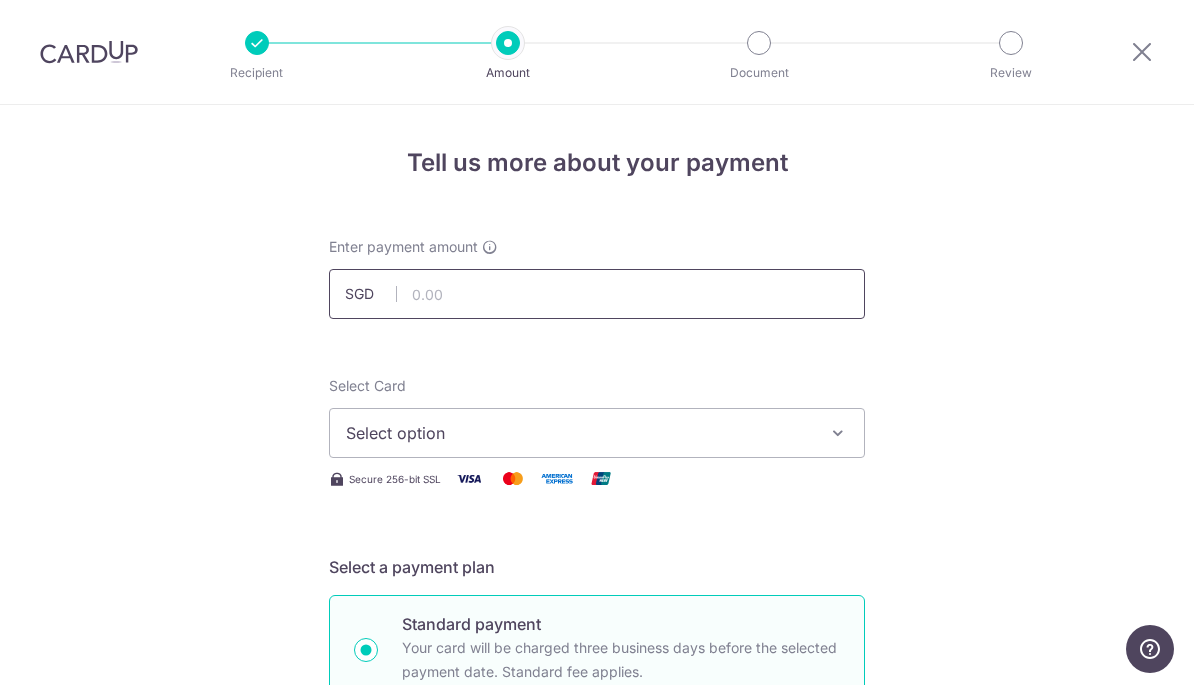 click at bounding box center [597, 294] 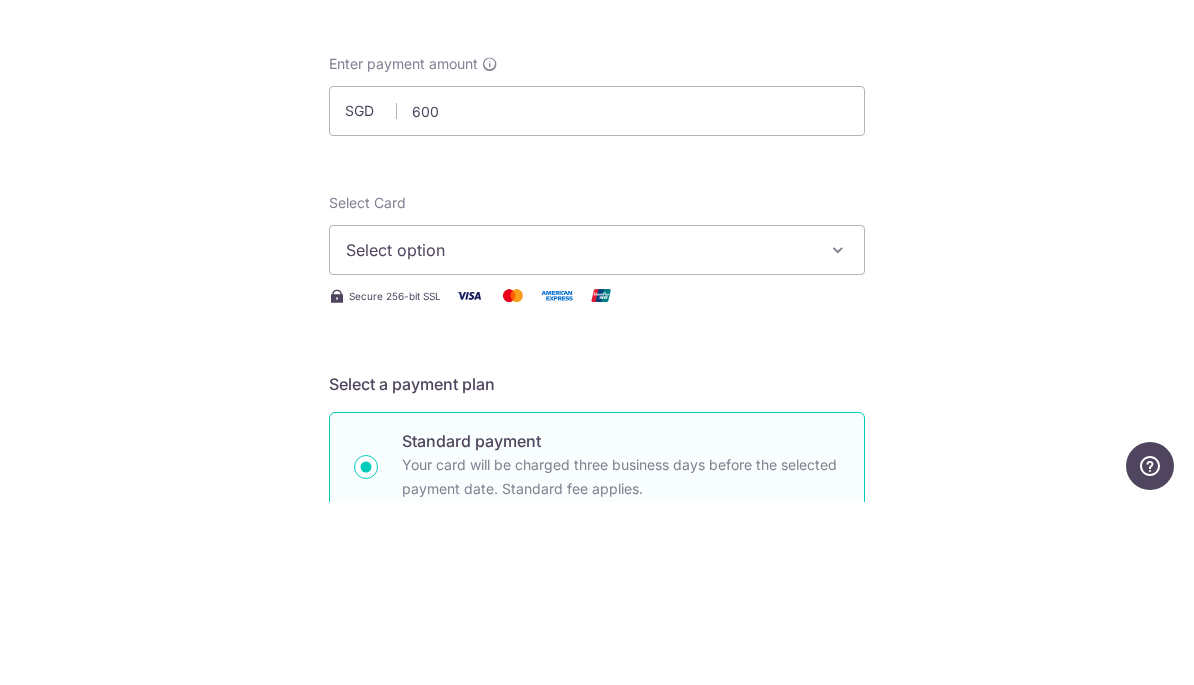 type on "600.00" 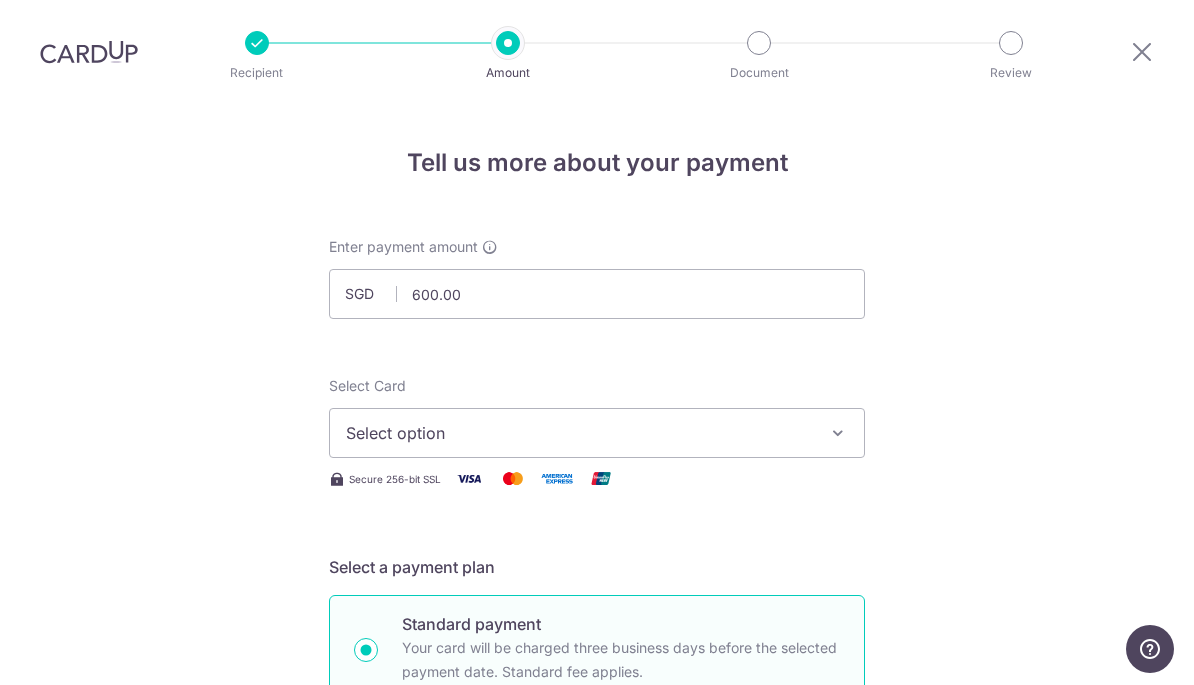 click on "Select option" at bounding box center [597, 433] 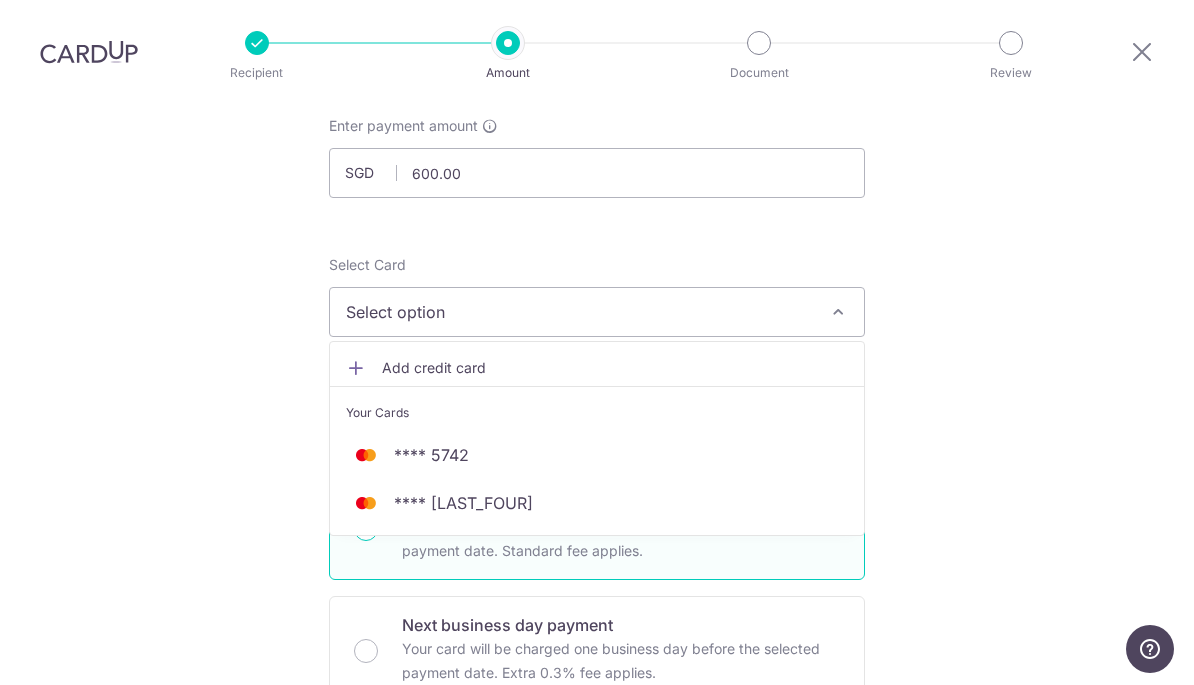 click on "**** 7090" at bounding box center (597, 503) 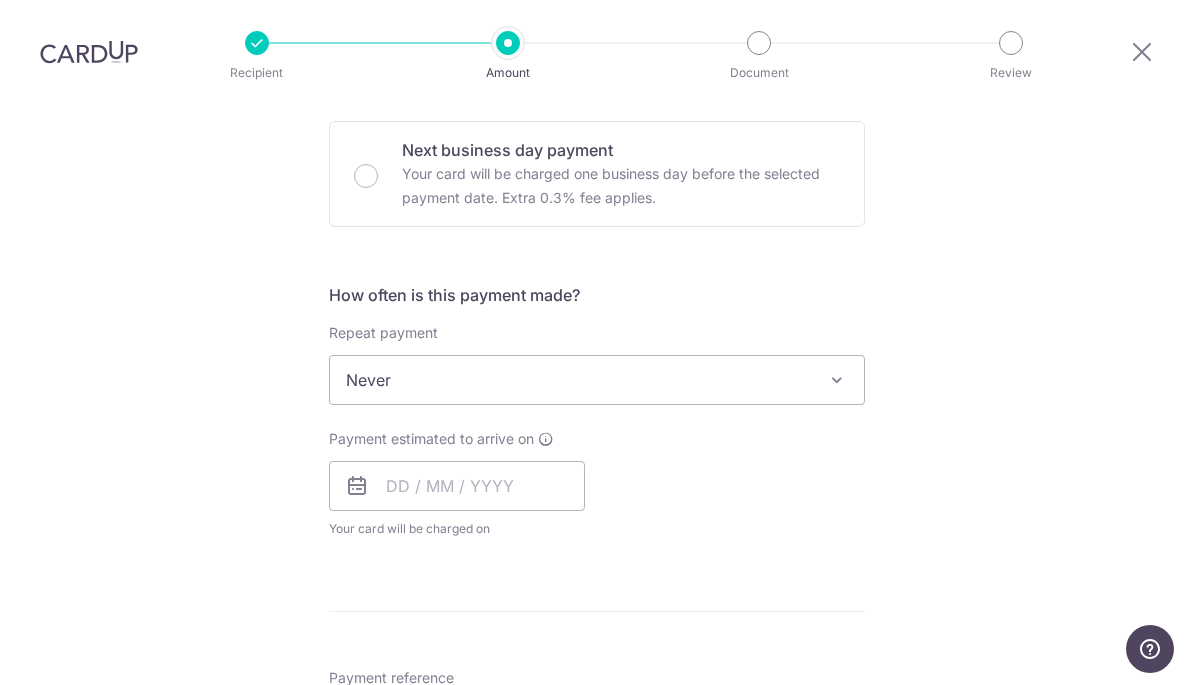scroll, scrollTop: 608, scrollLeft: 0, axis: vertical 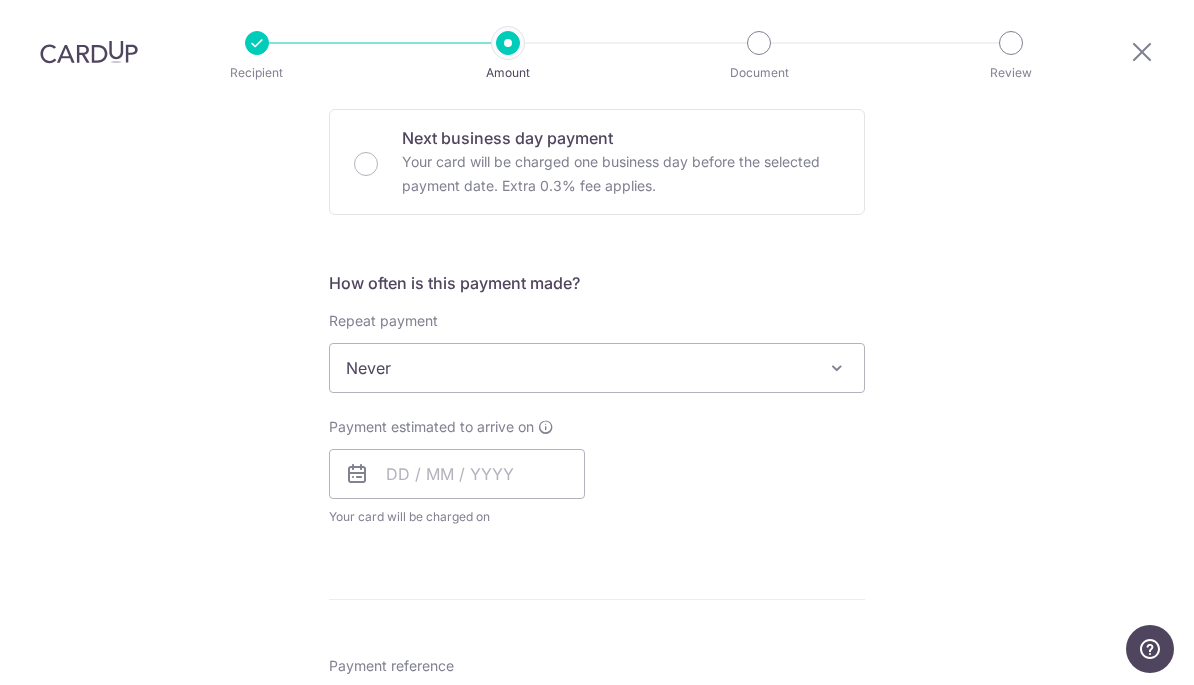 click at bounding box center (837, 368) 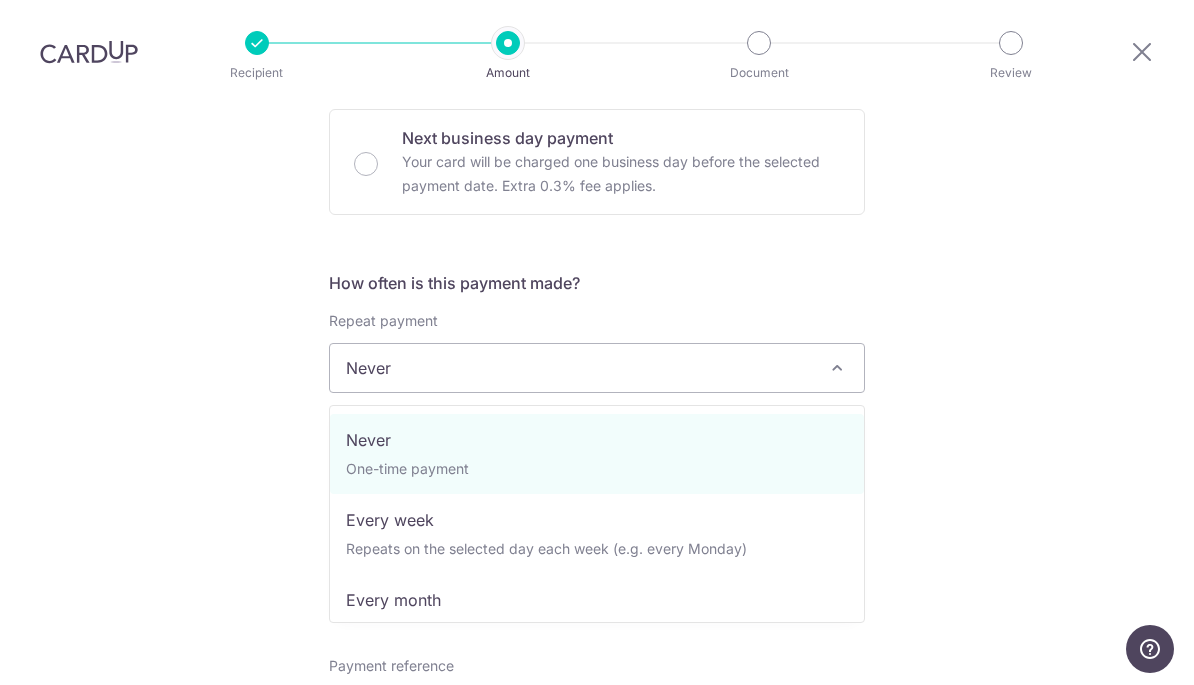 click on "Enter payment amount
SGD
600.00
600.00
Select Card
**** 7090
Add credit card
Your Cards
**** 5742
**** 7090
Secure 256-bit SSL
Text
New card details
Card
Secure 256-bit SSL" at bounding box center (597, 420) 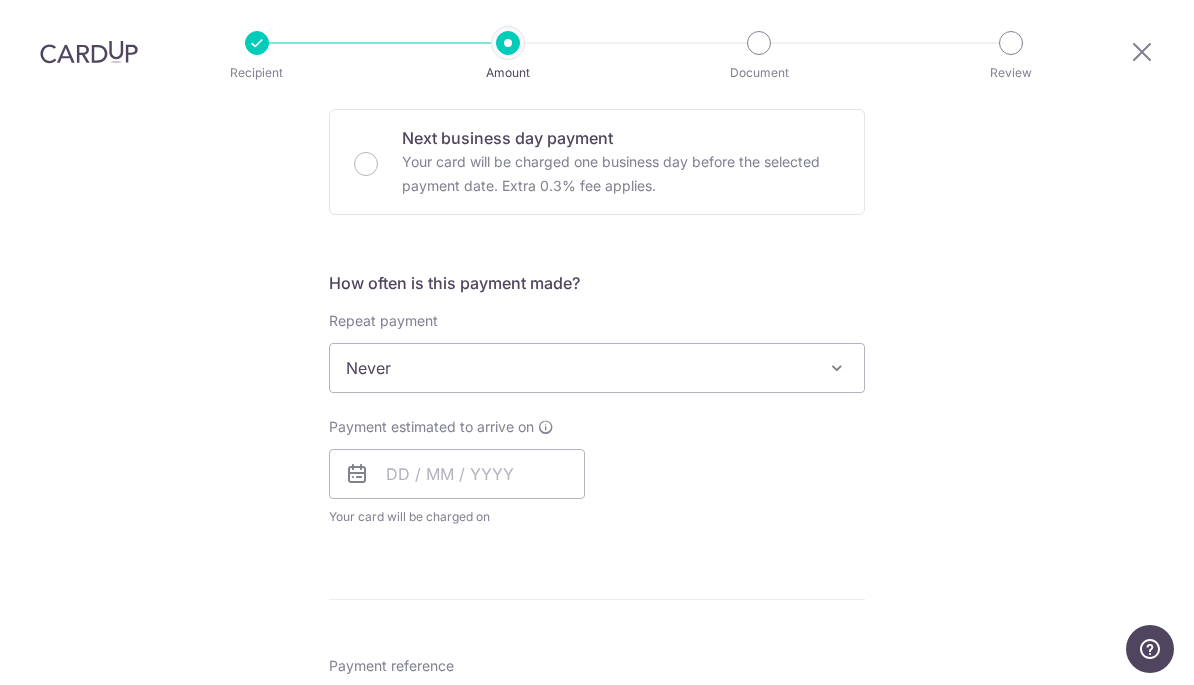 click on "Enter payment amount
SGD
600.00
600.00
Select Card
**** 7090
Add credit card
Your Cards
**** 5742
**** 7090
Secure 256-bit SSL
Text
New card details
Card
Secure 256-bit SSL" at bounding box center [597, 420] 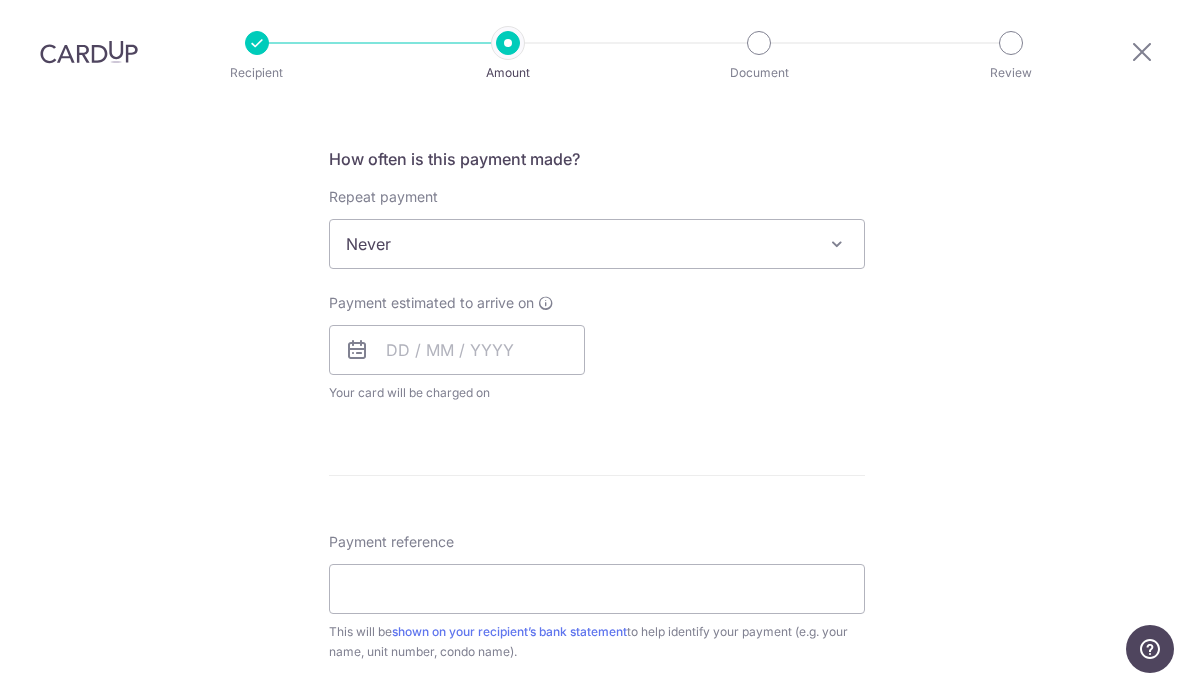 scroll, scrollTop: 731, scrollLeft: 0, axis: vertical 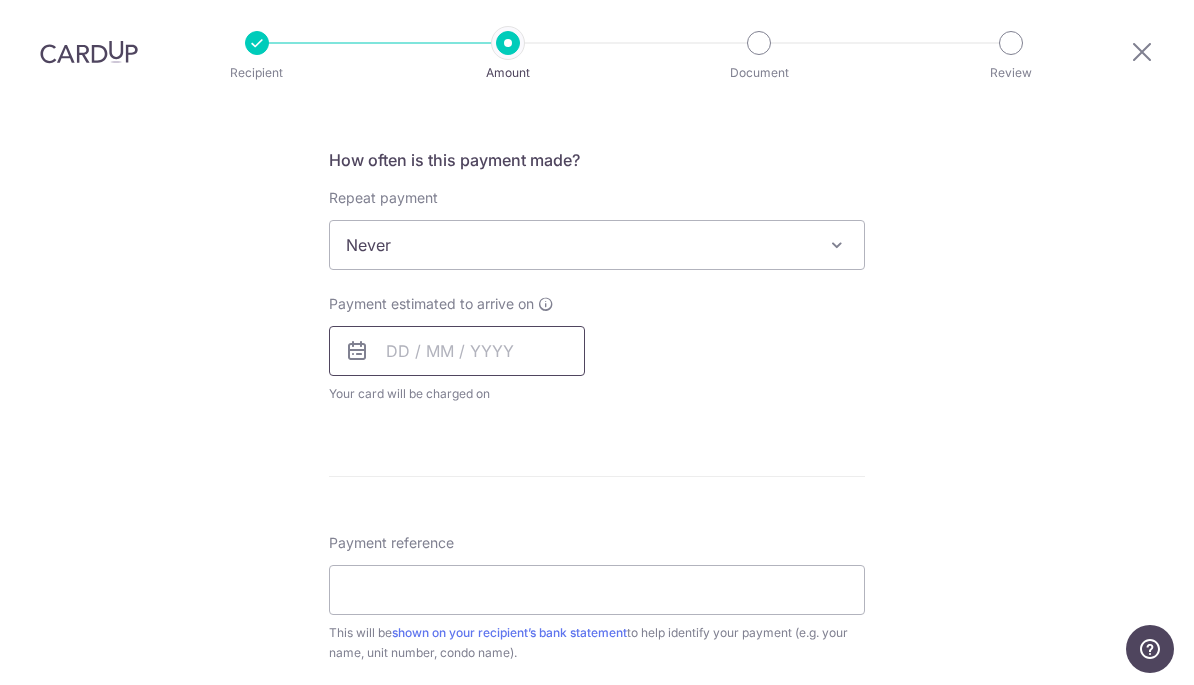 click at bounding box center (457, 351) 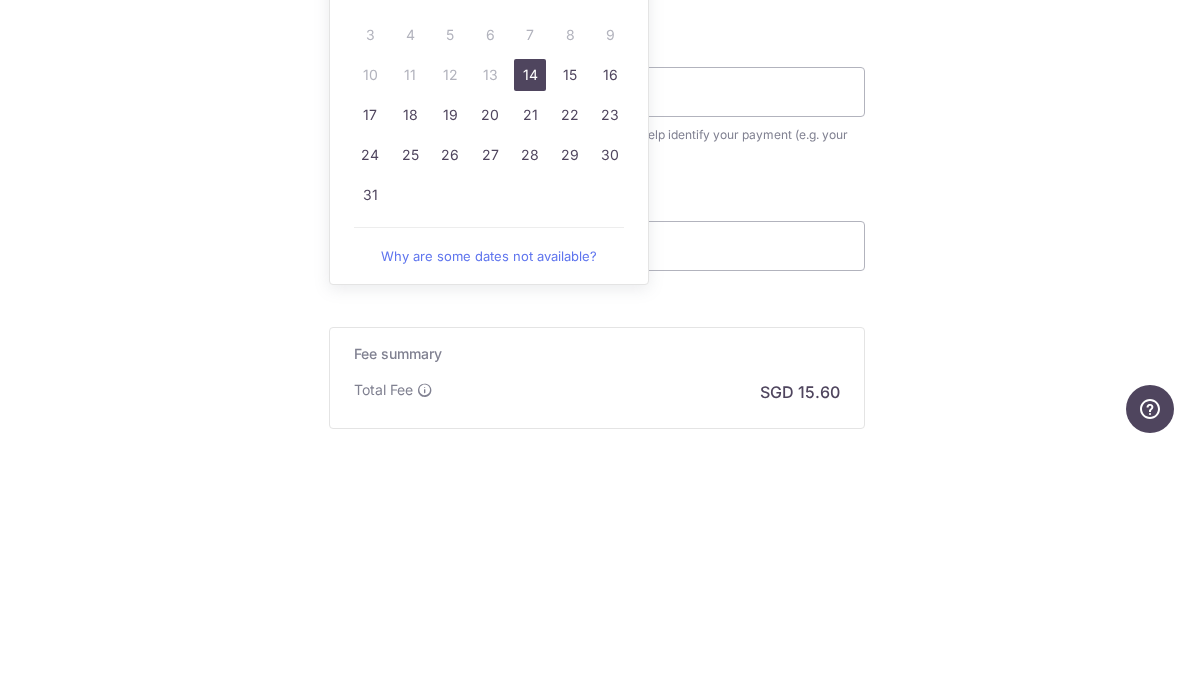 scroll, scrollTop: 994, scrollLeft: 0, axis: vertical 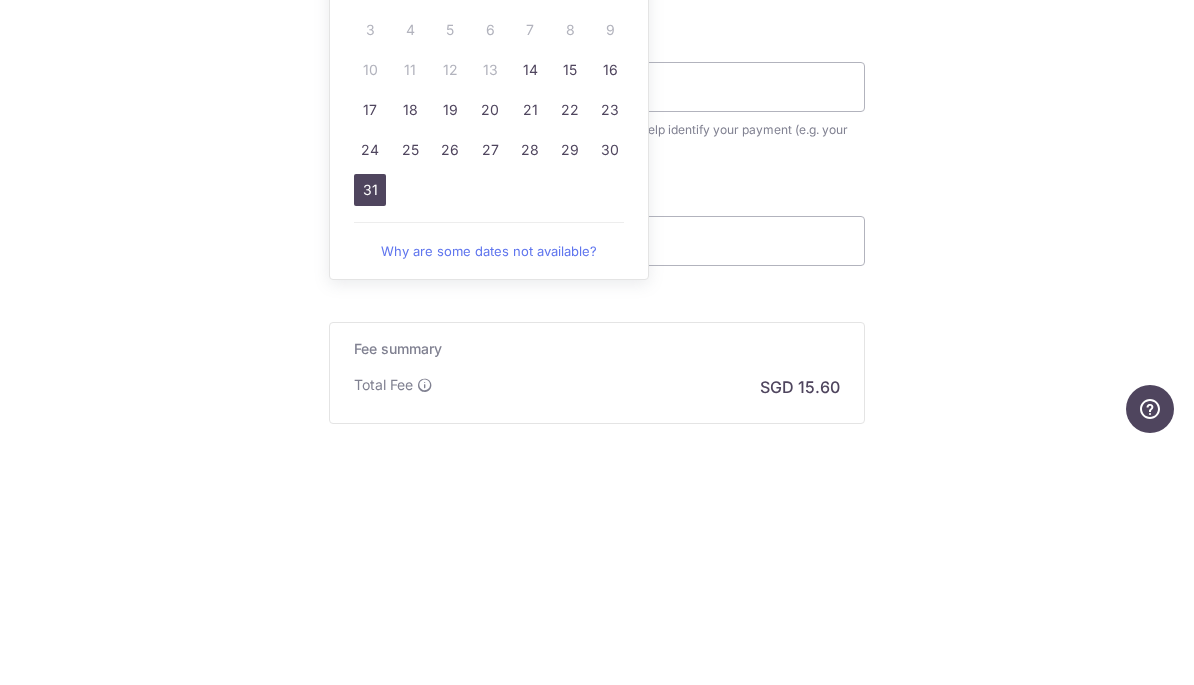 click on "31" at bounding box center (370, 430) 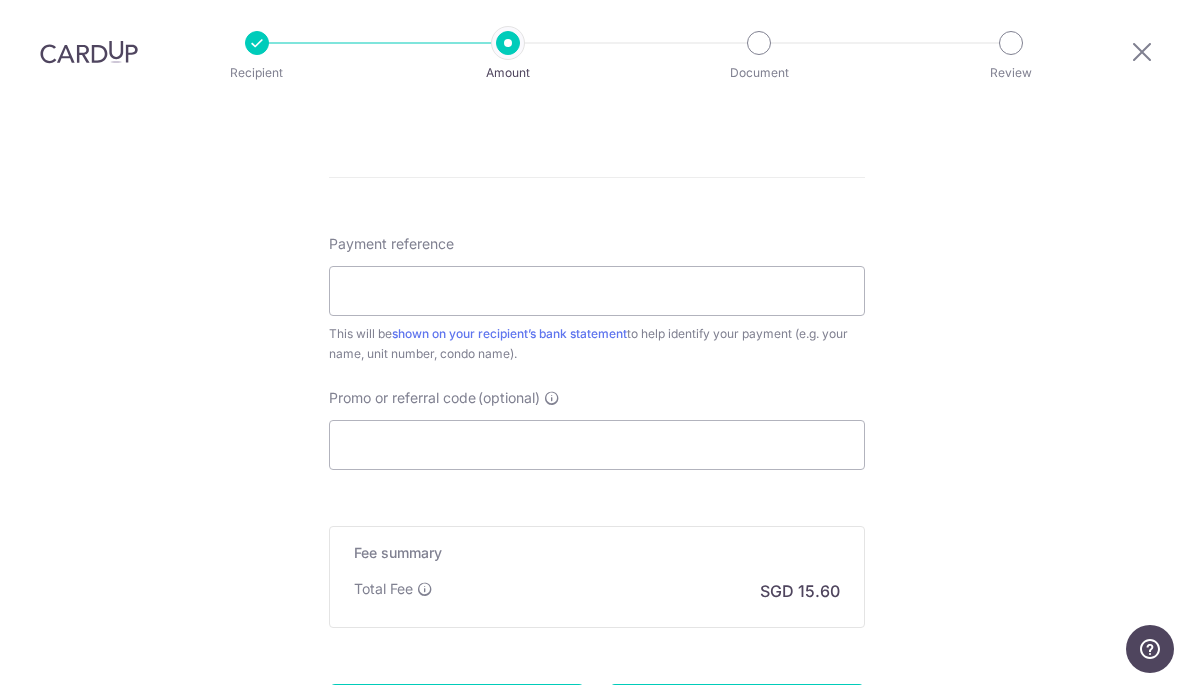 scroll, scrollTop: 1114, scrollLeft: 0, axis: vertical 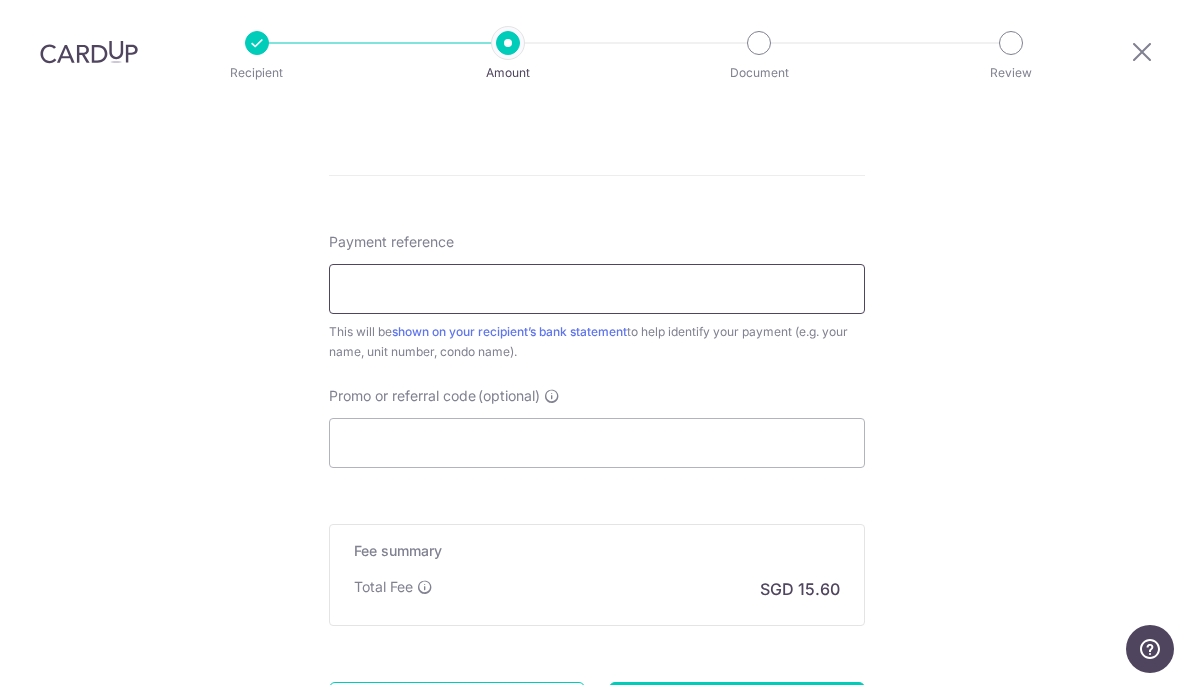 click on "Payment reference" at bounding box center [597, 289] 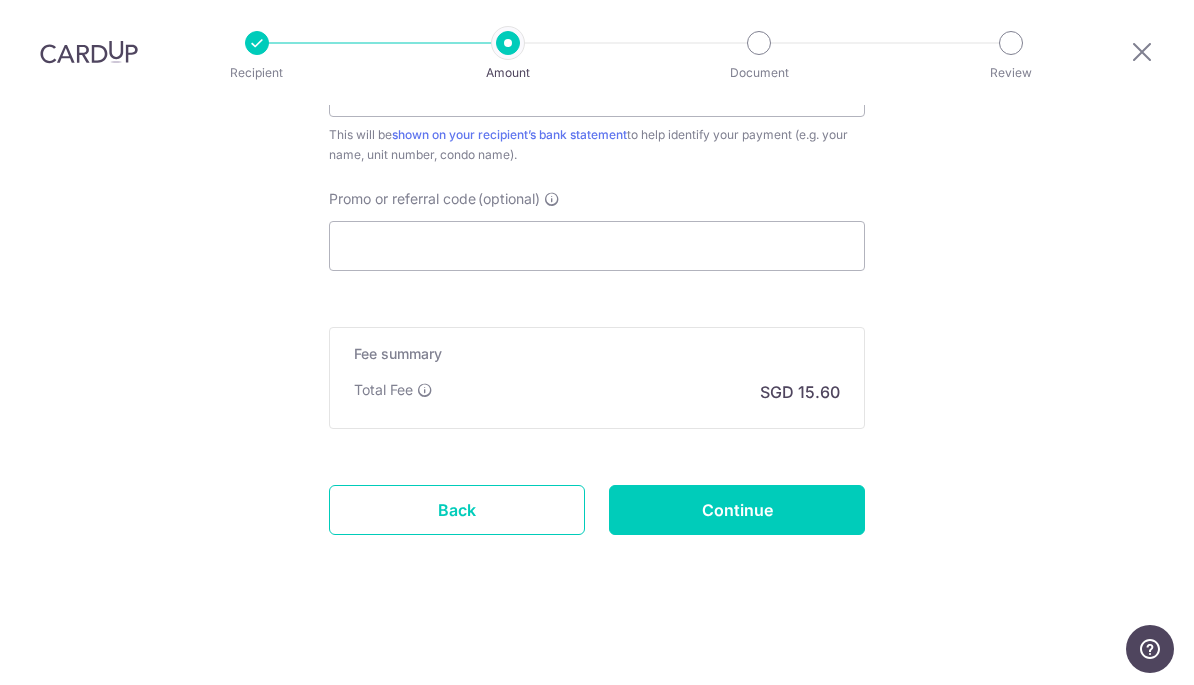 scroll, scrollTop: 1319, scrollLeft: 0, axis: vertical 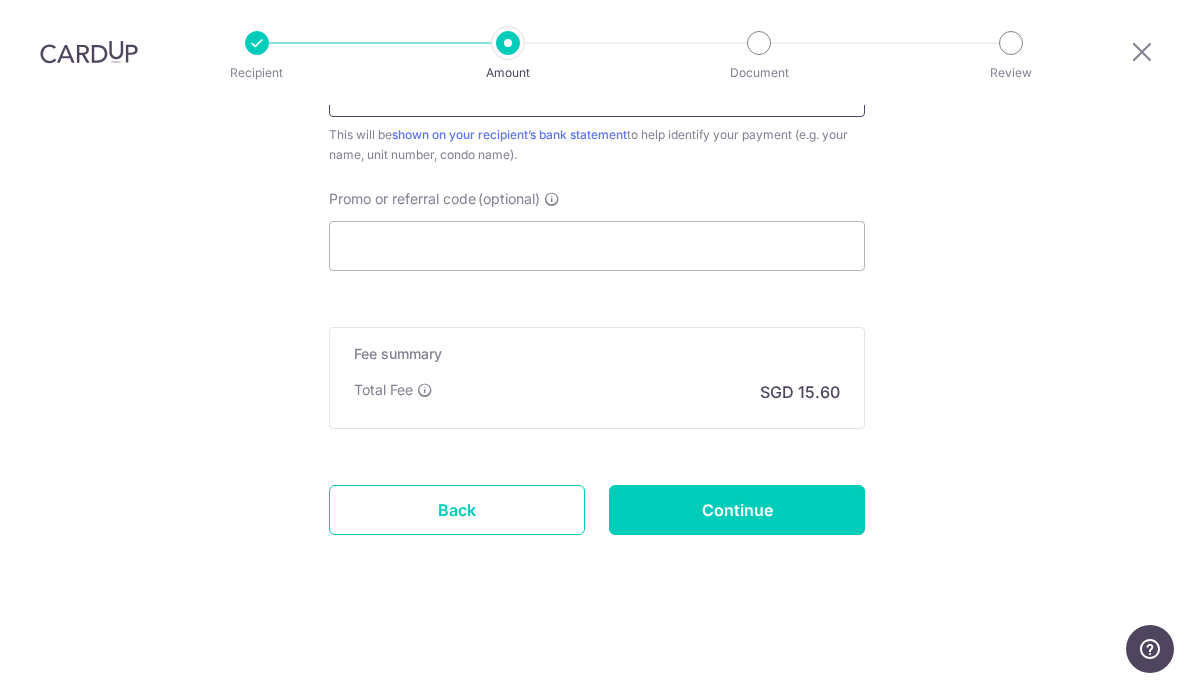 type on "KB TANK 9" 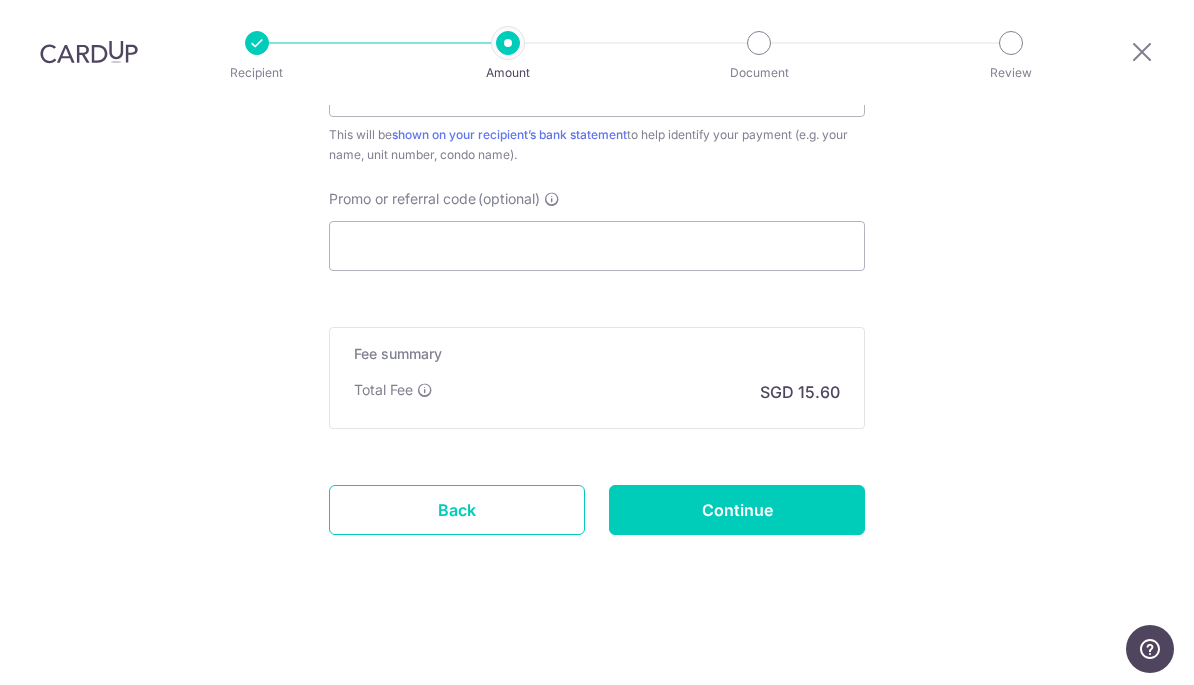click on "Continue" at bounding box center (737, 510) 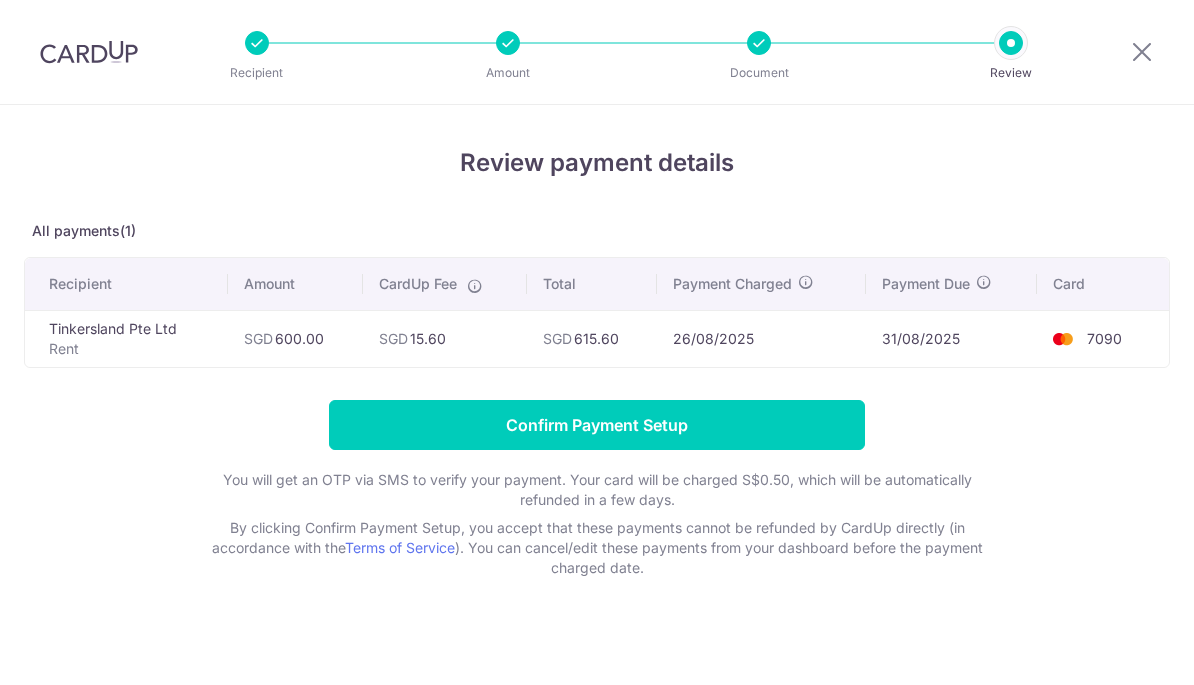 scroll, scrollTop: 0, scrollLeft: 0, axis: both 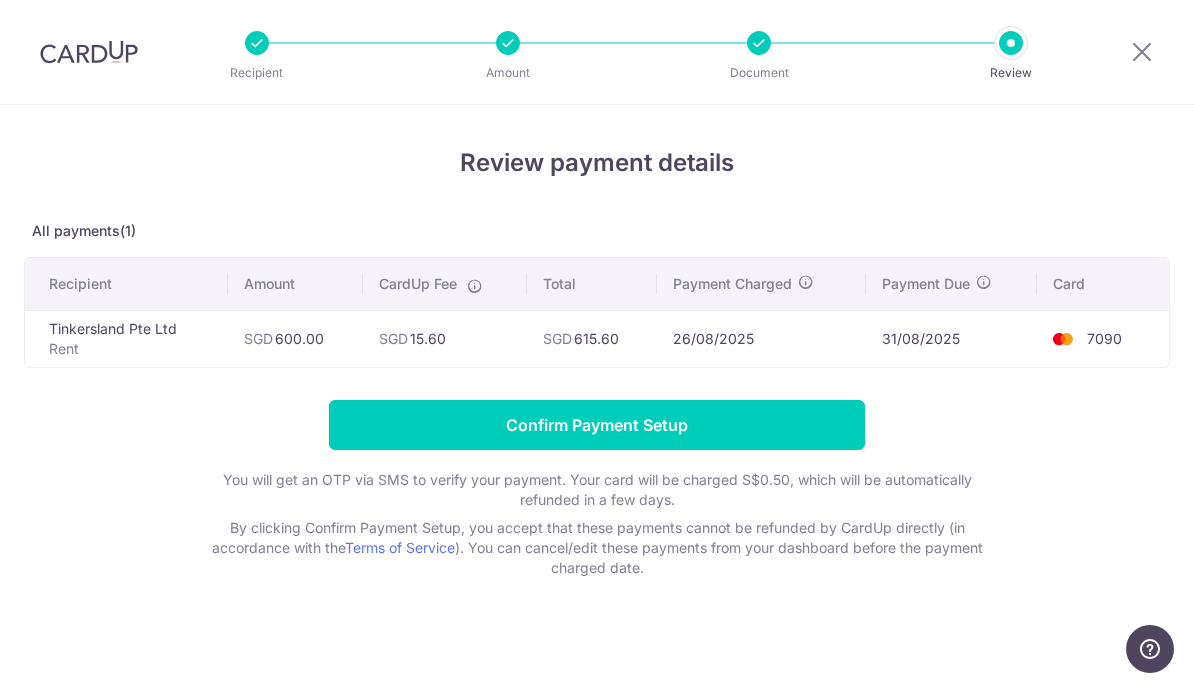 click on "Confirm Payment Setup" at bounding box center (597, 425) 